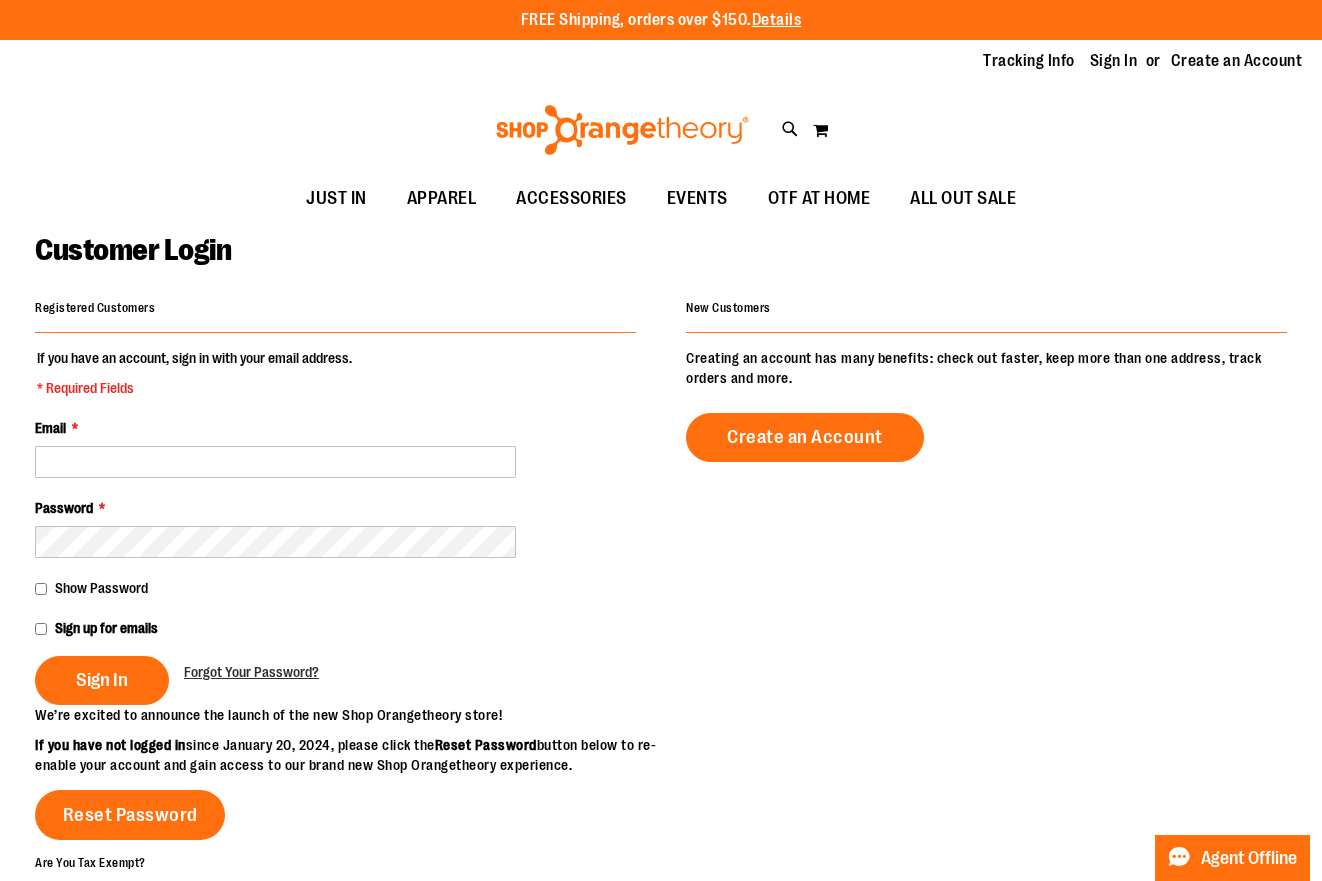 scroll, scrollTop: 0, scrollLeft: 0, axis: both 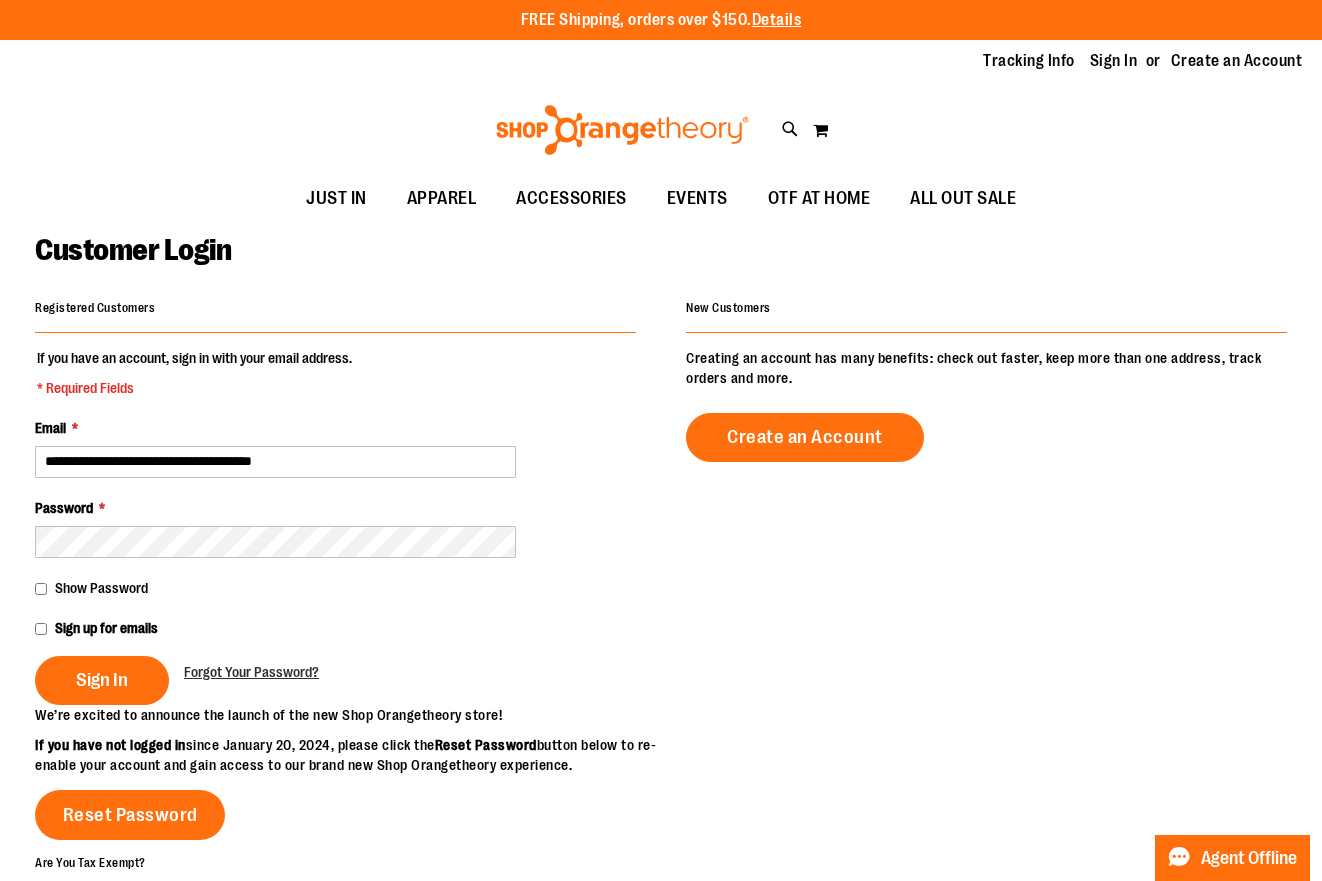 type on "**********" 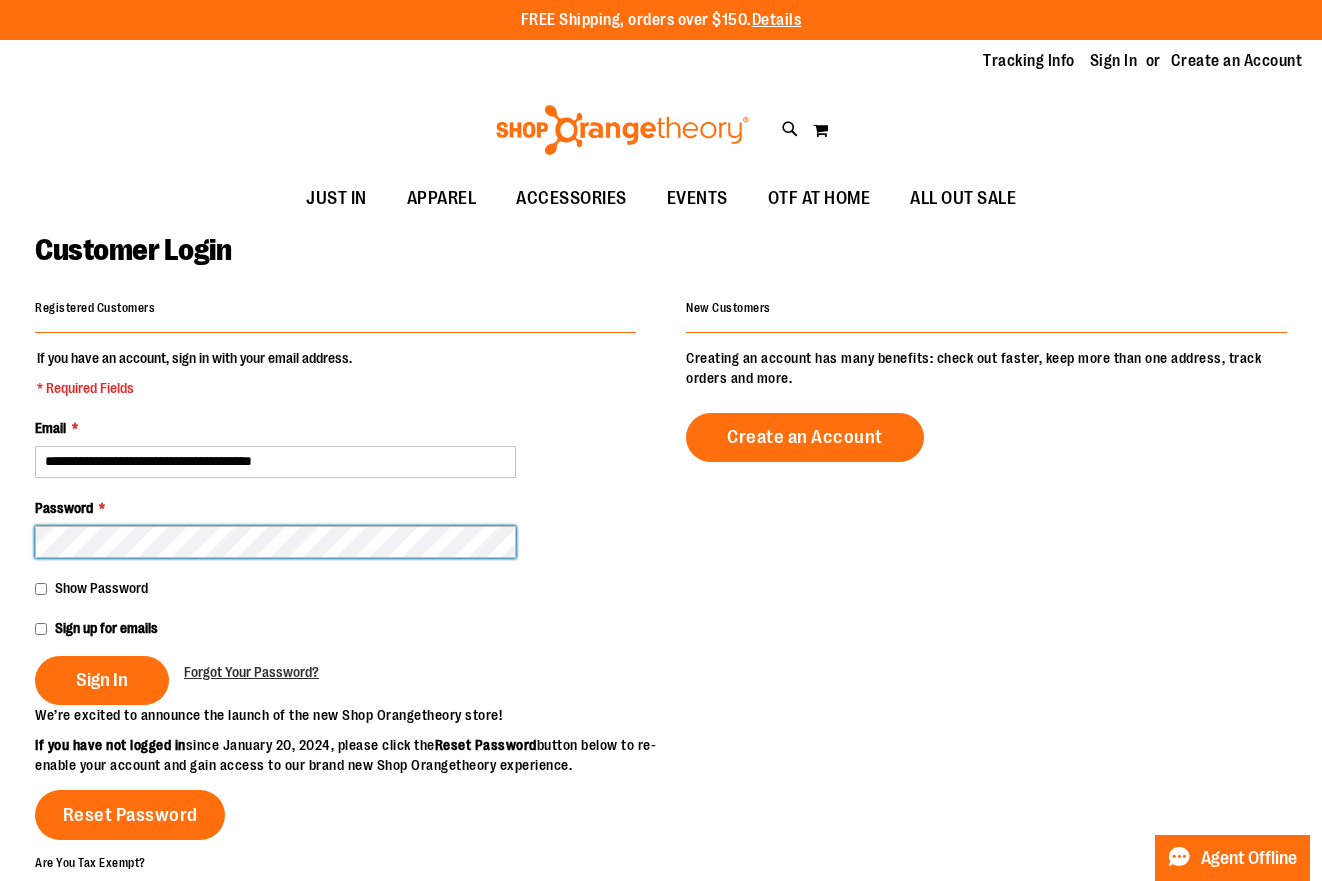 click on "Sign In" at bounding box center (102, 680) 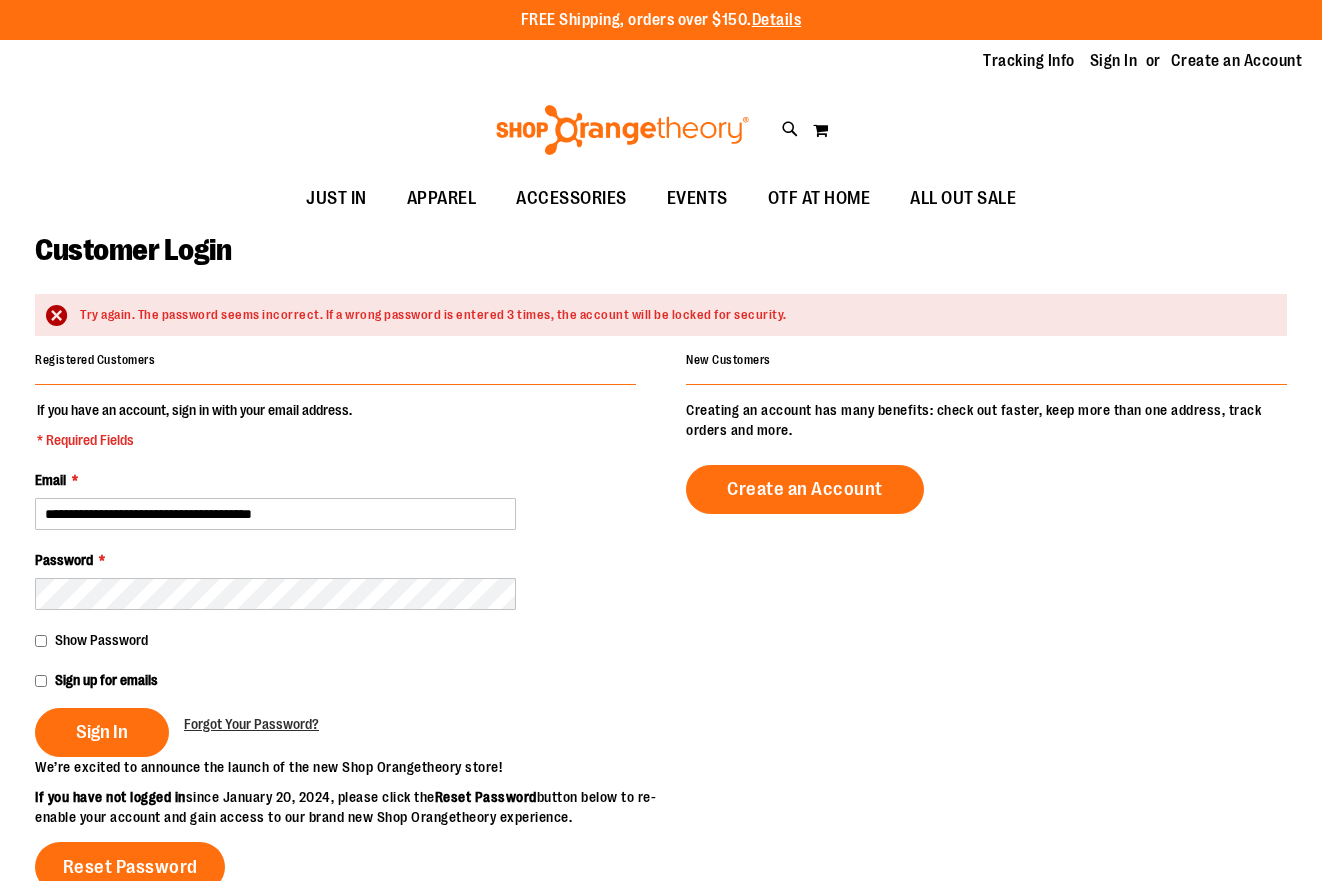 scroll, scrollTop: 0, scrollLeft: 0, axis: both 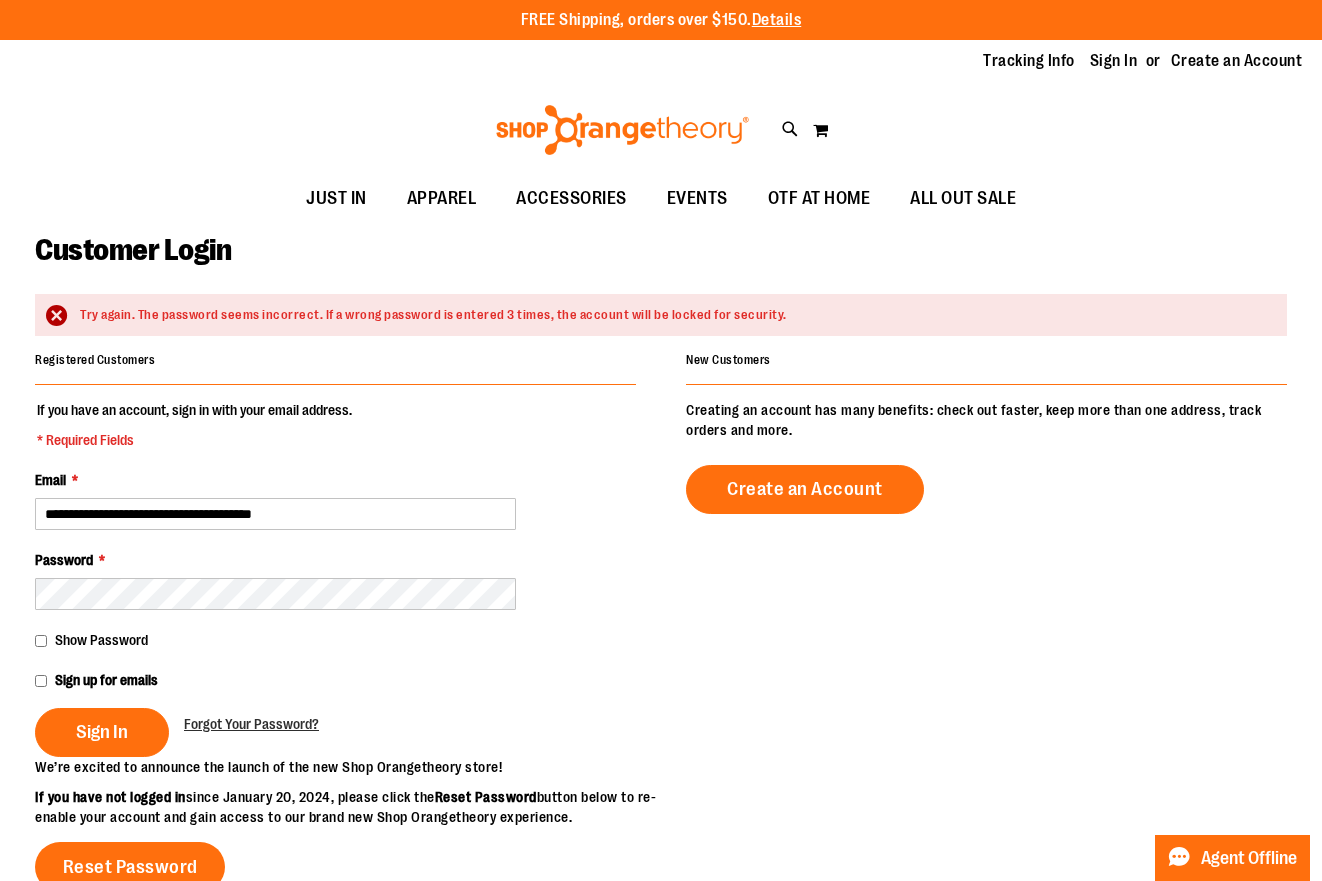 click on "**********" at bounding box center (335, 578) 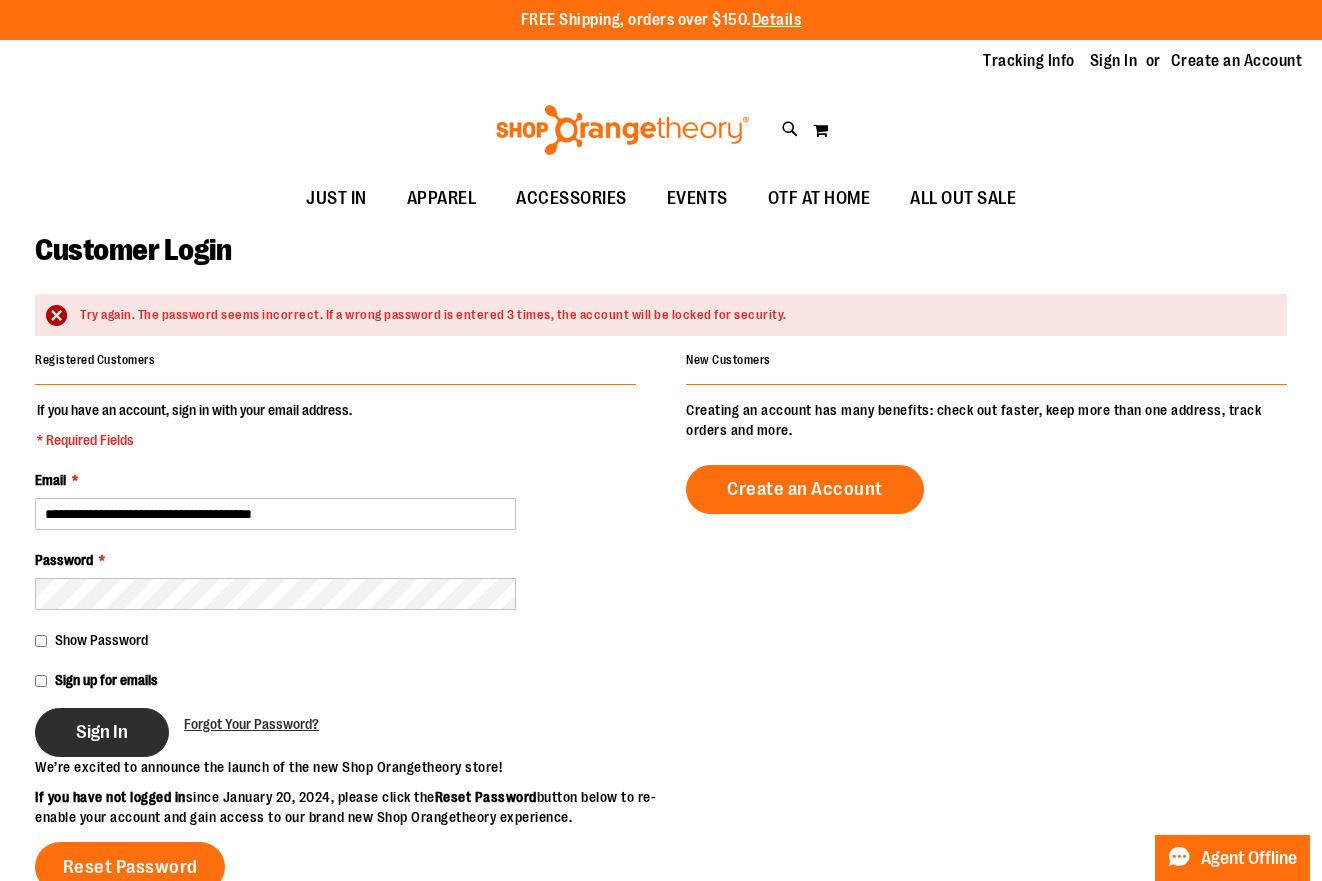 click on "Sign In" at bounding box center (102, 732) 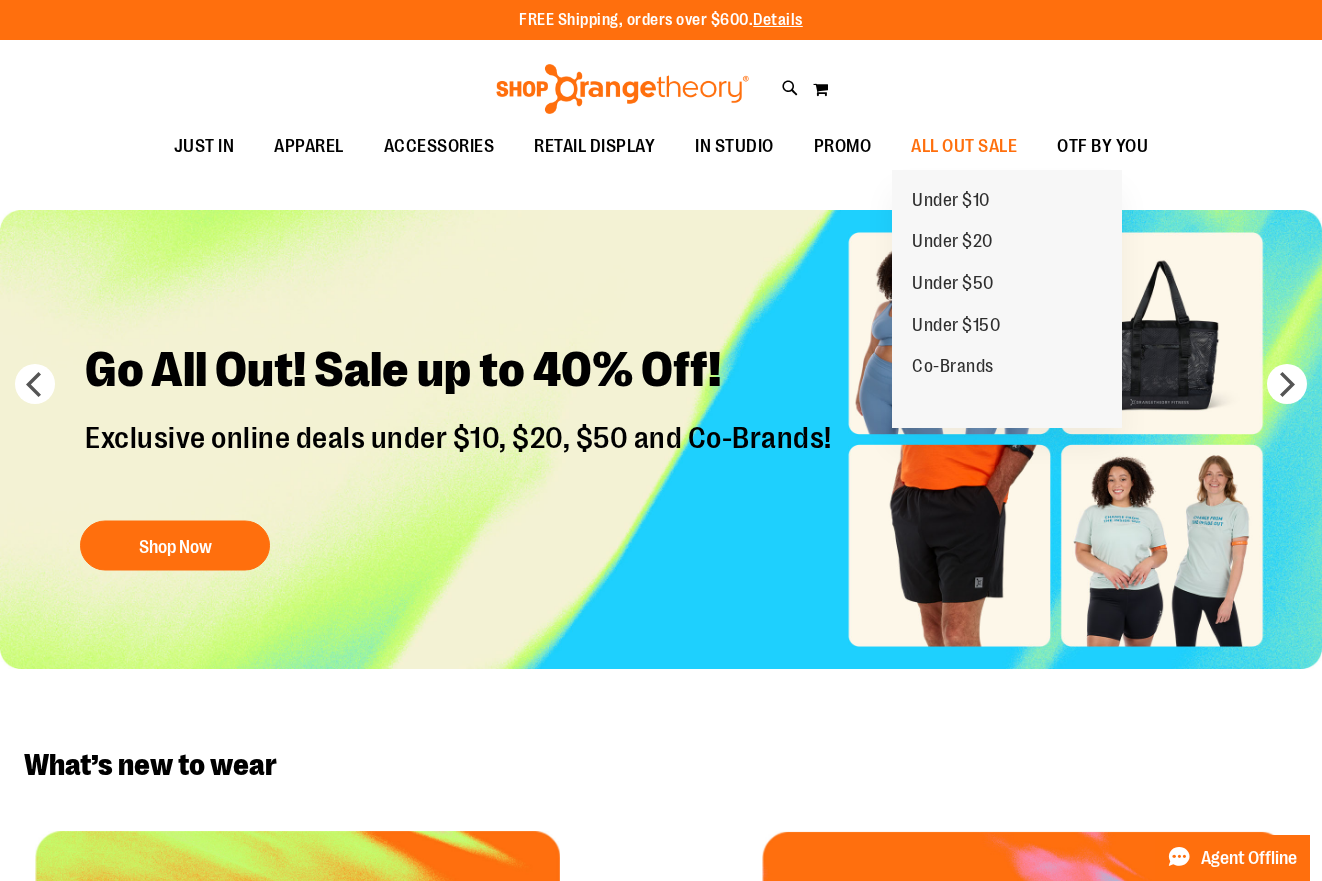 scroll, scrollTop: 0, scrollLeft: 0, axis: both 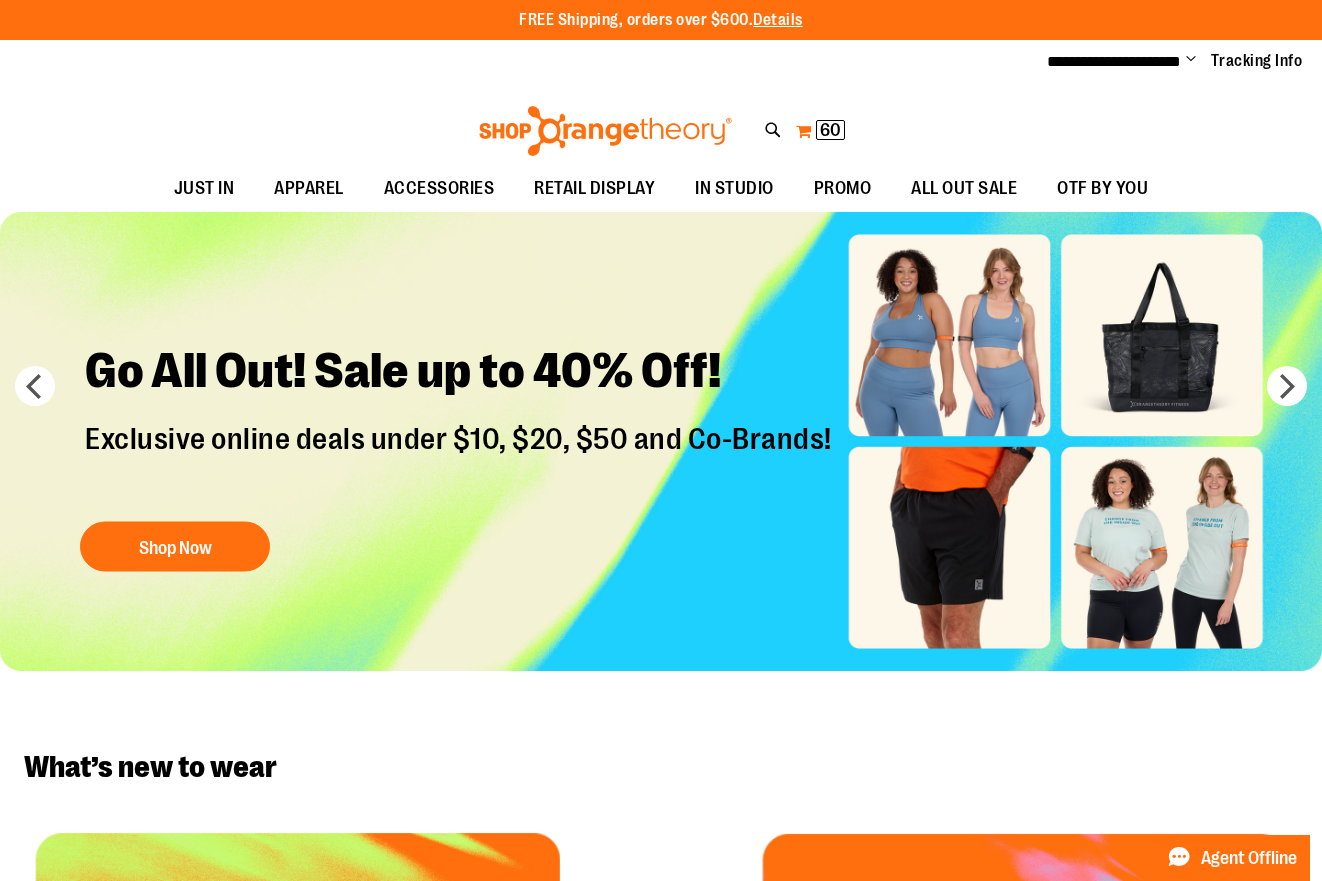 click on "60" at bounding box center (830, 130) 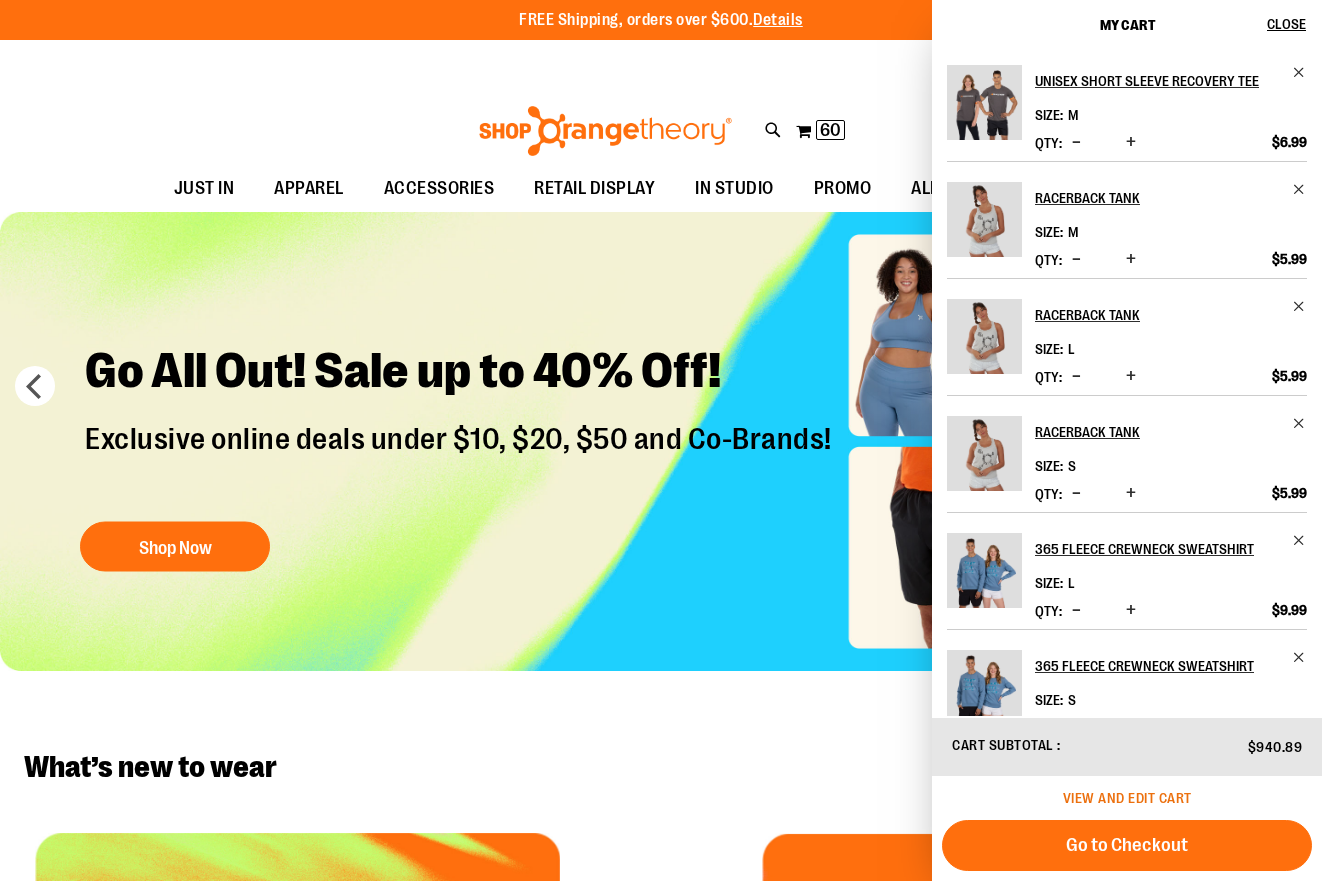click on "View and edit cart" at bounding box center [1127, 798] 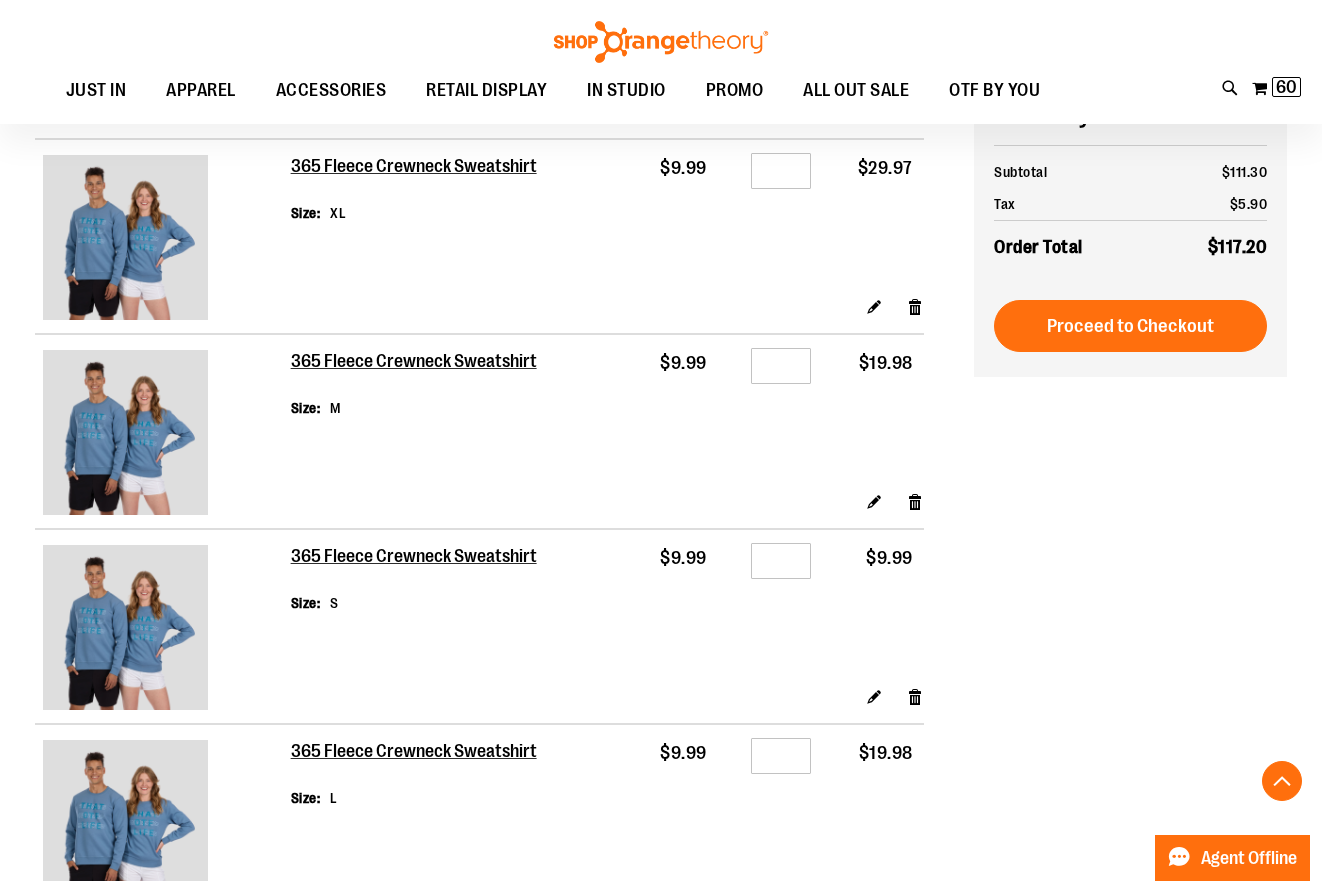 scroll, scrollTop: 765, scrollLeft: 0, axis: vertical 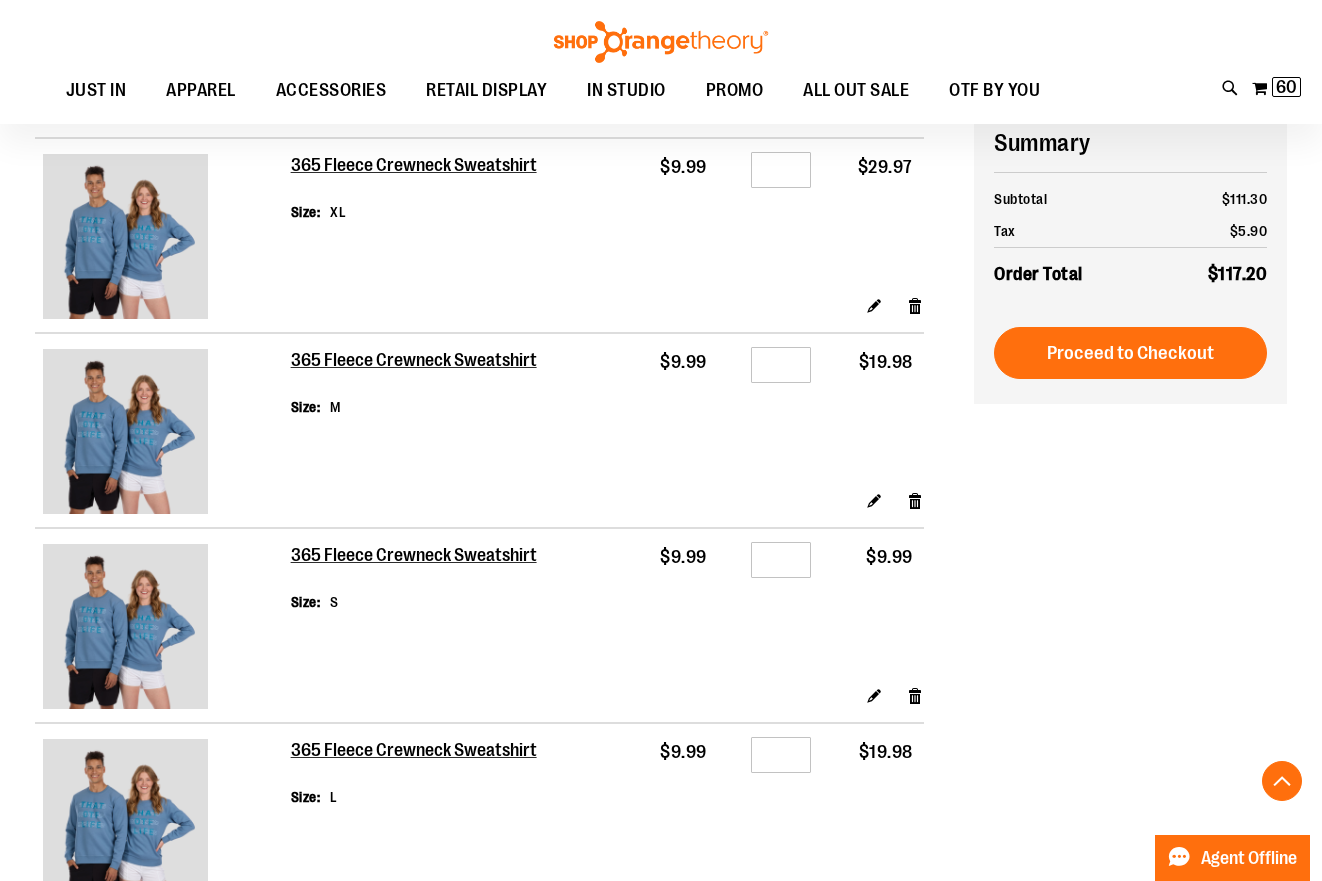click at bounding box center [125, 626] 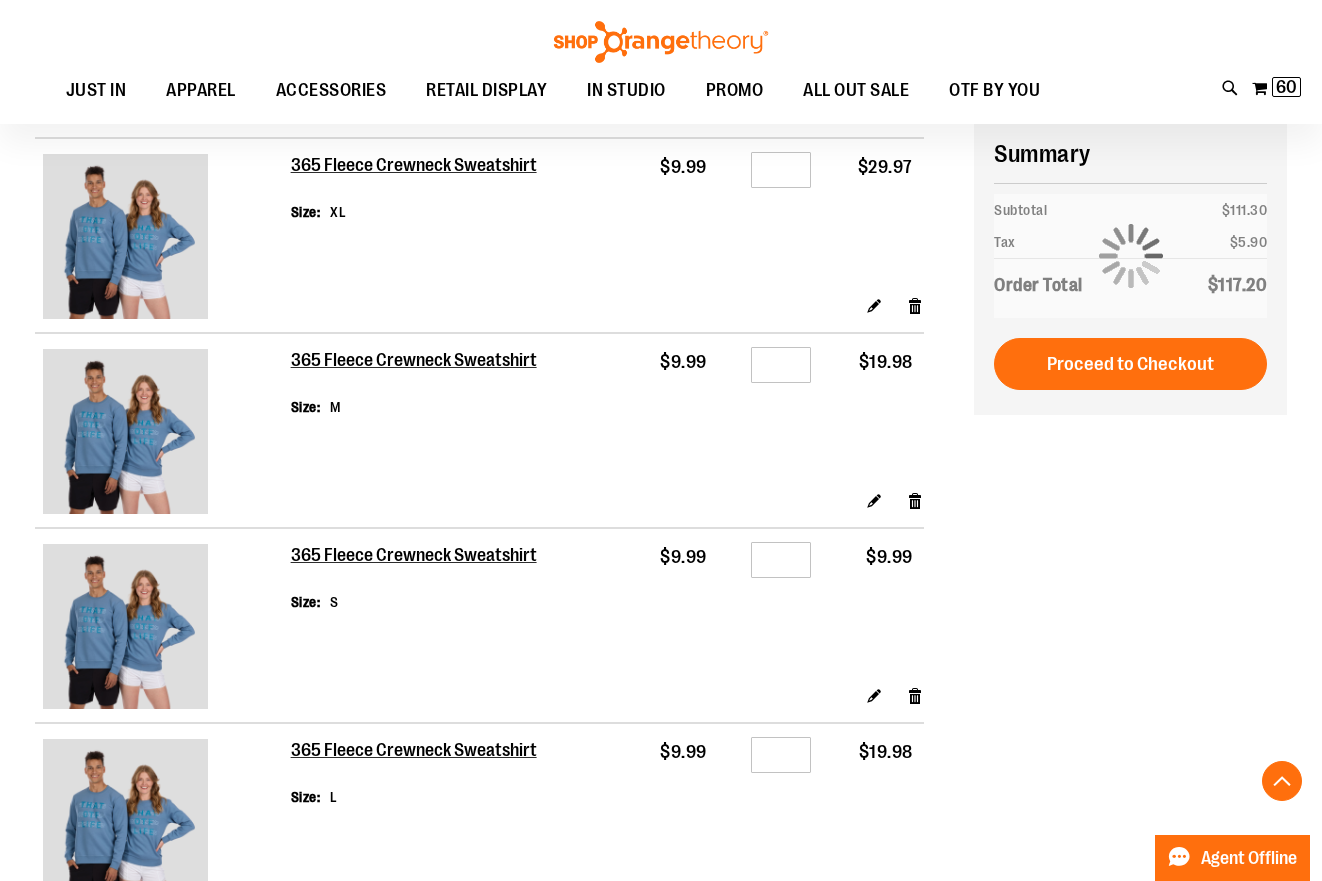 click at bounding box center [125, 626] 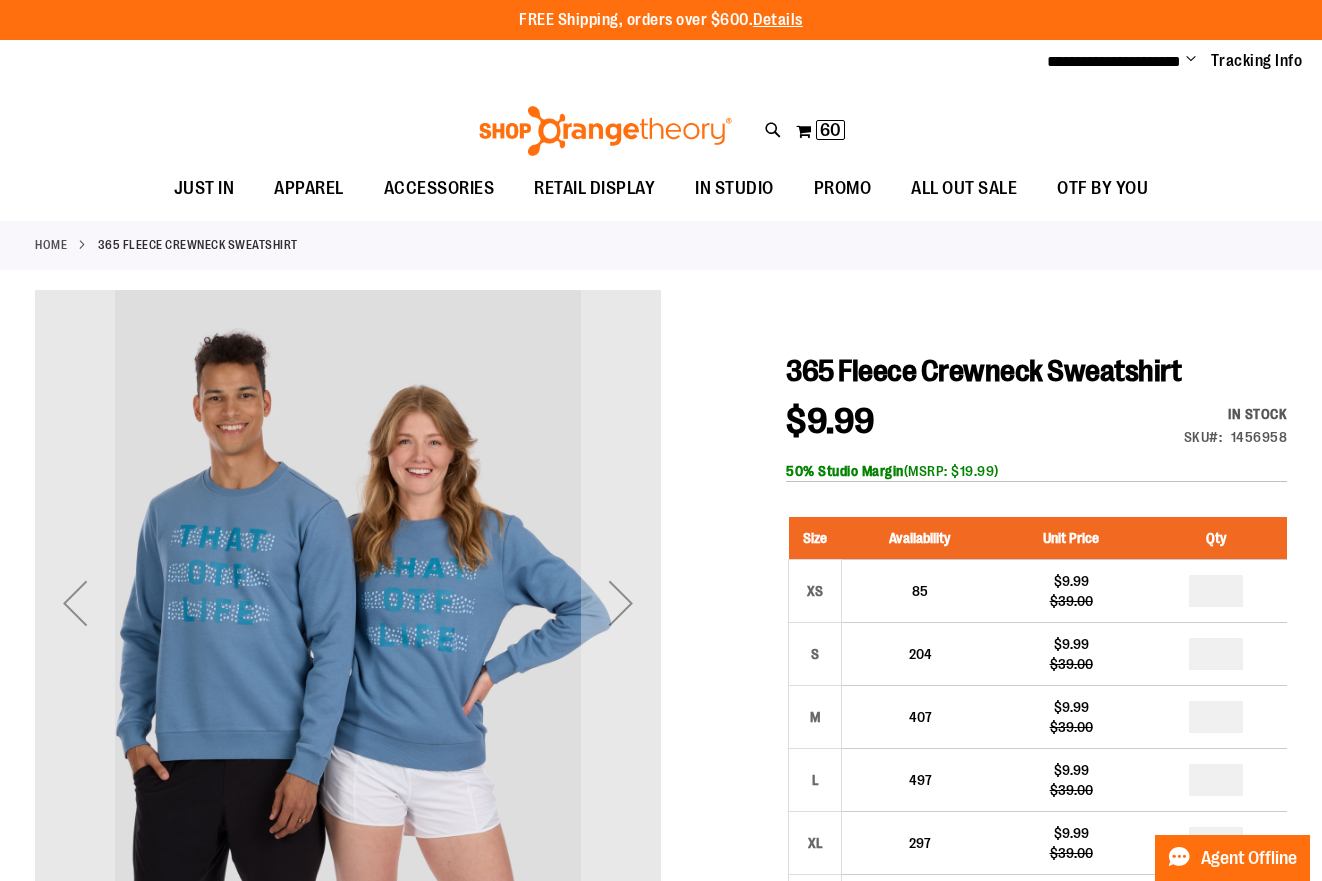 scroll, scrollTop: 0, scrollLeft: 0, axis: both 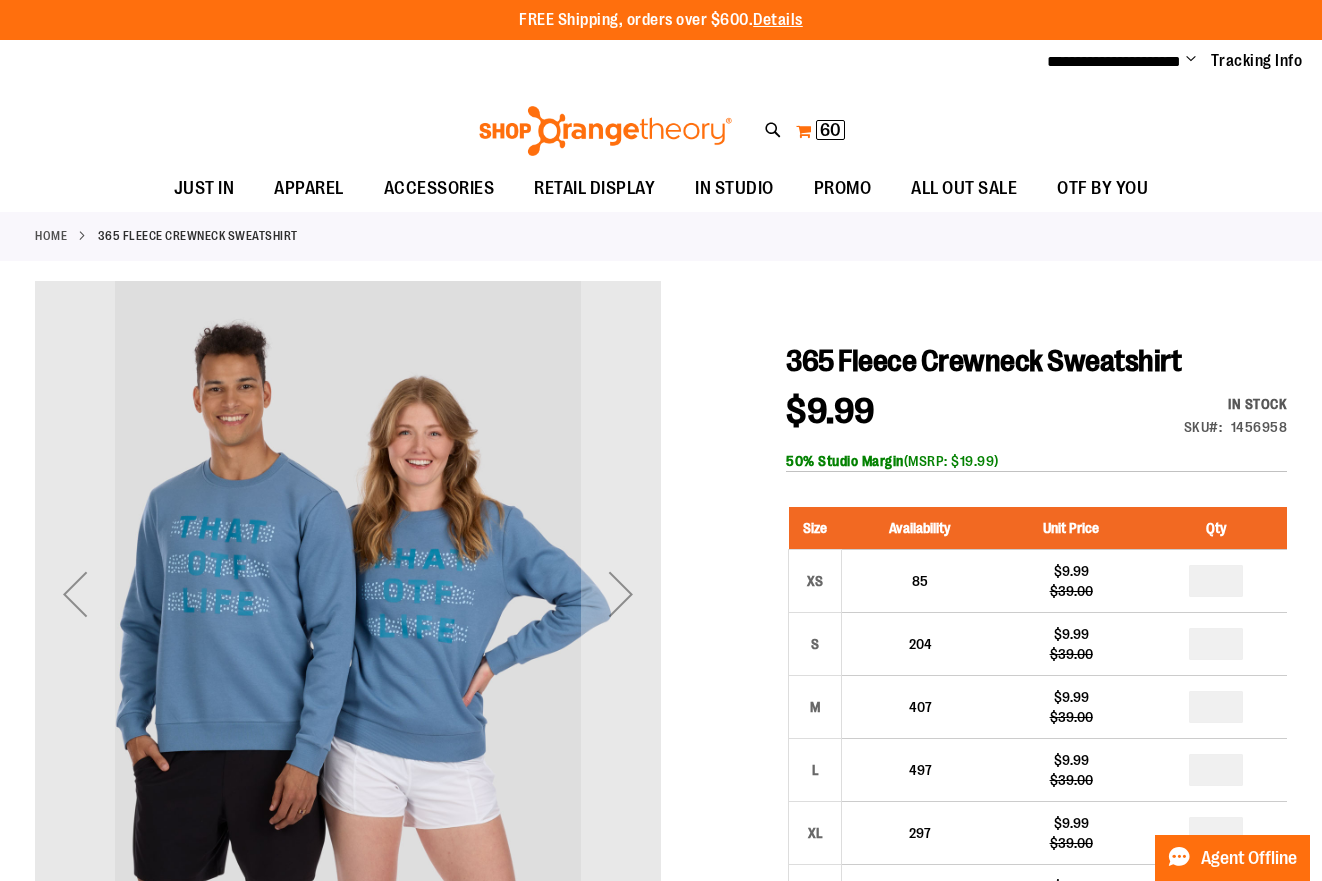 click on "60" at bounding box center (830, 130) 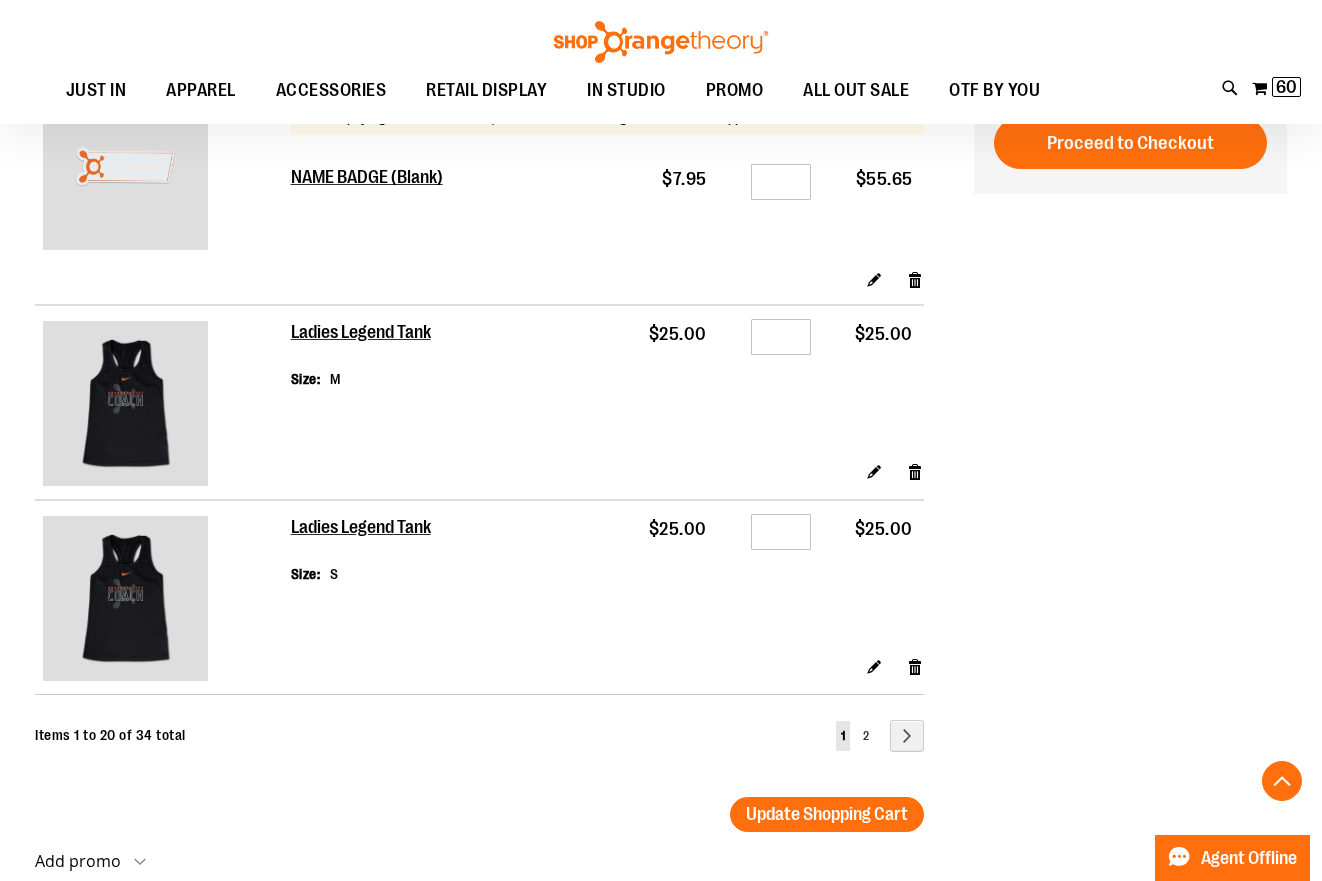 scroll, scrollTop: 3816, scrollLeft: 0, axis: vertical 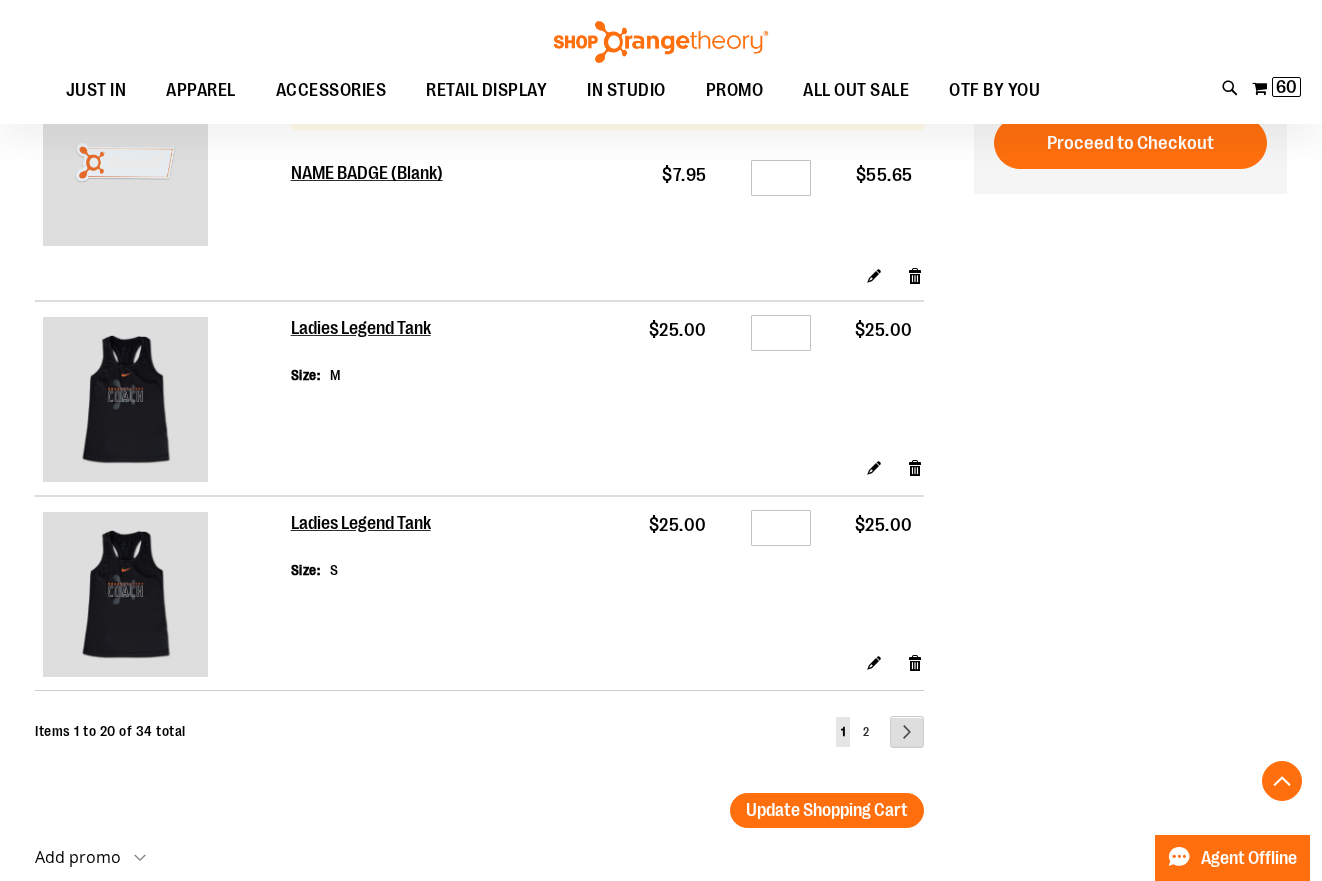 click on "Page
Next" at bounding box center [907, 732] 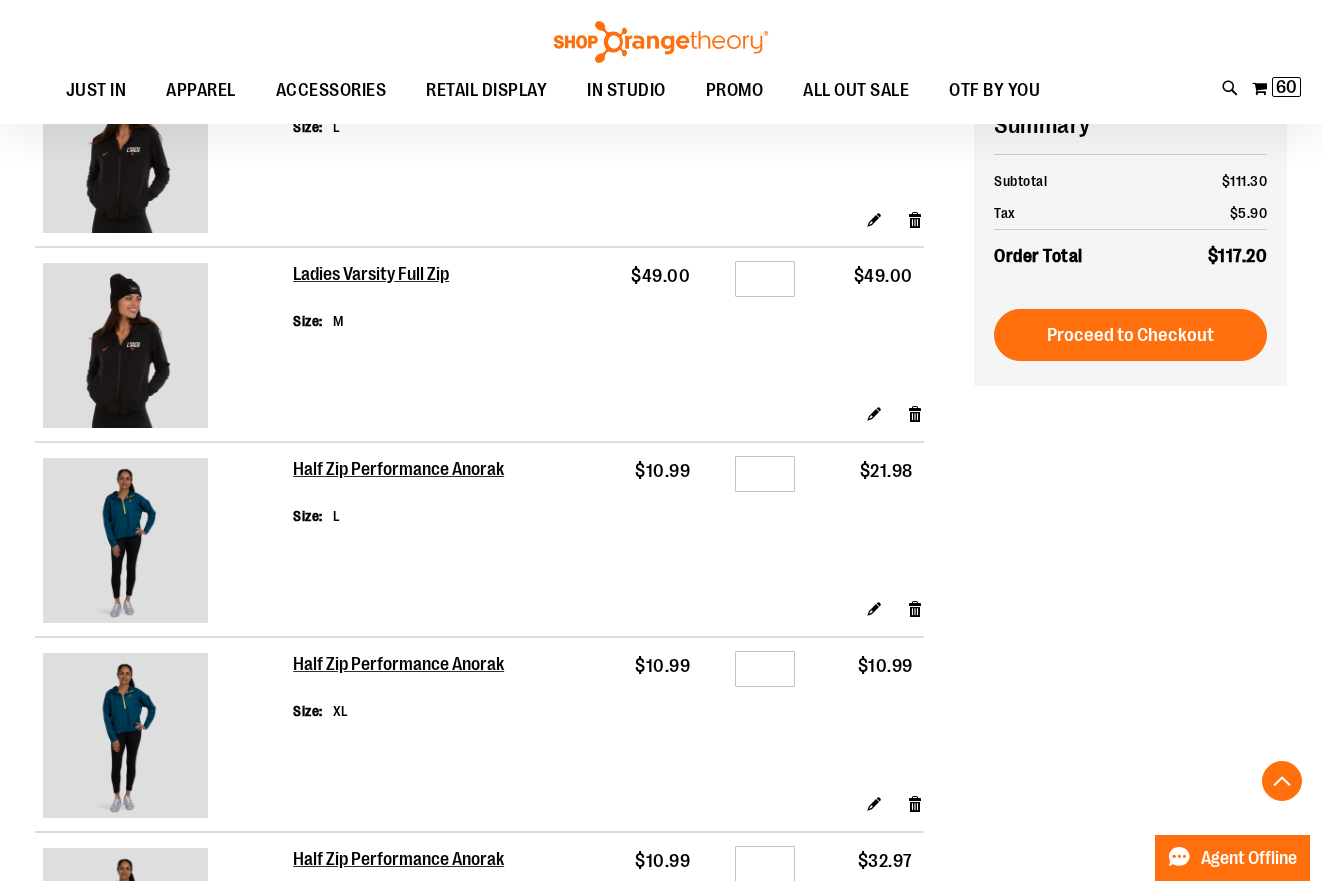 scroll, scrollTop: 336, scrollLeft: 0, axis: vertical 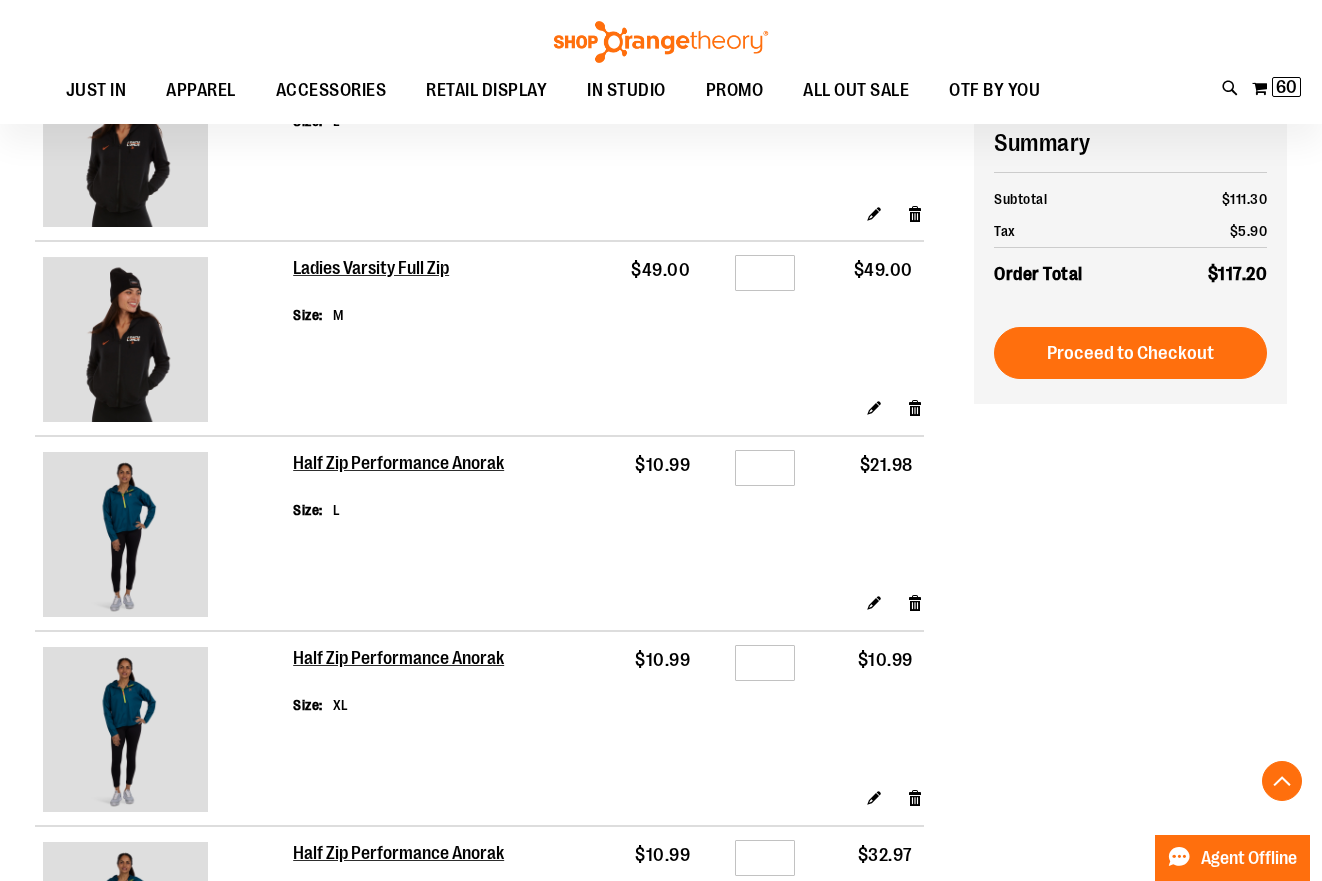 click at bounding box center (125, 534) 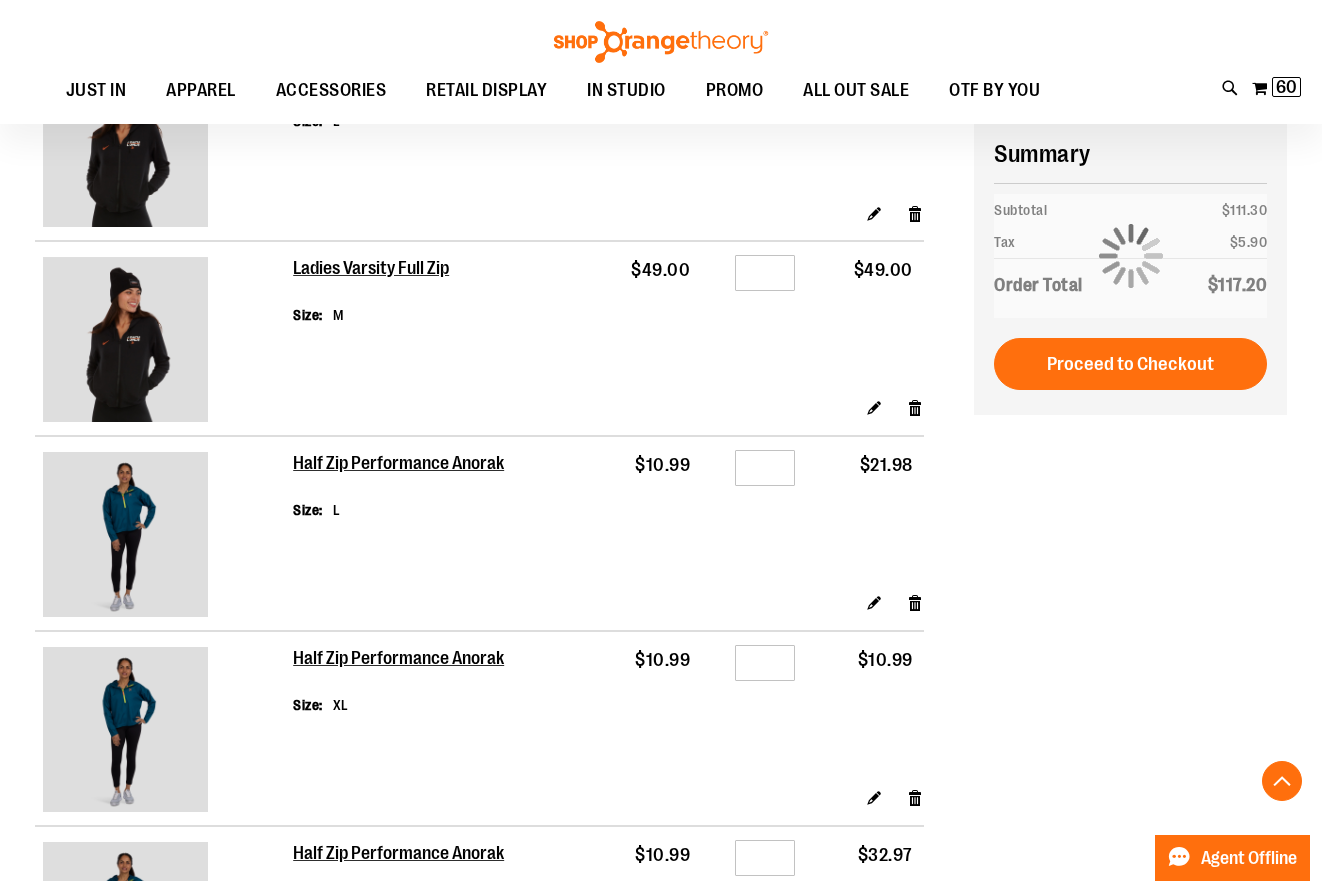 click at bounding box center [125, 534] 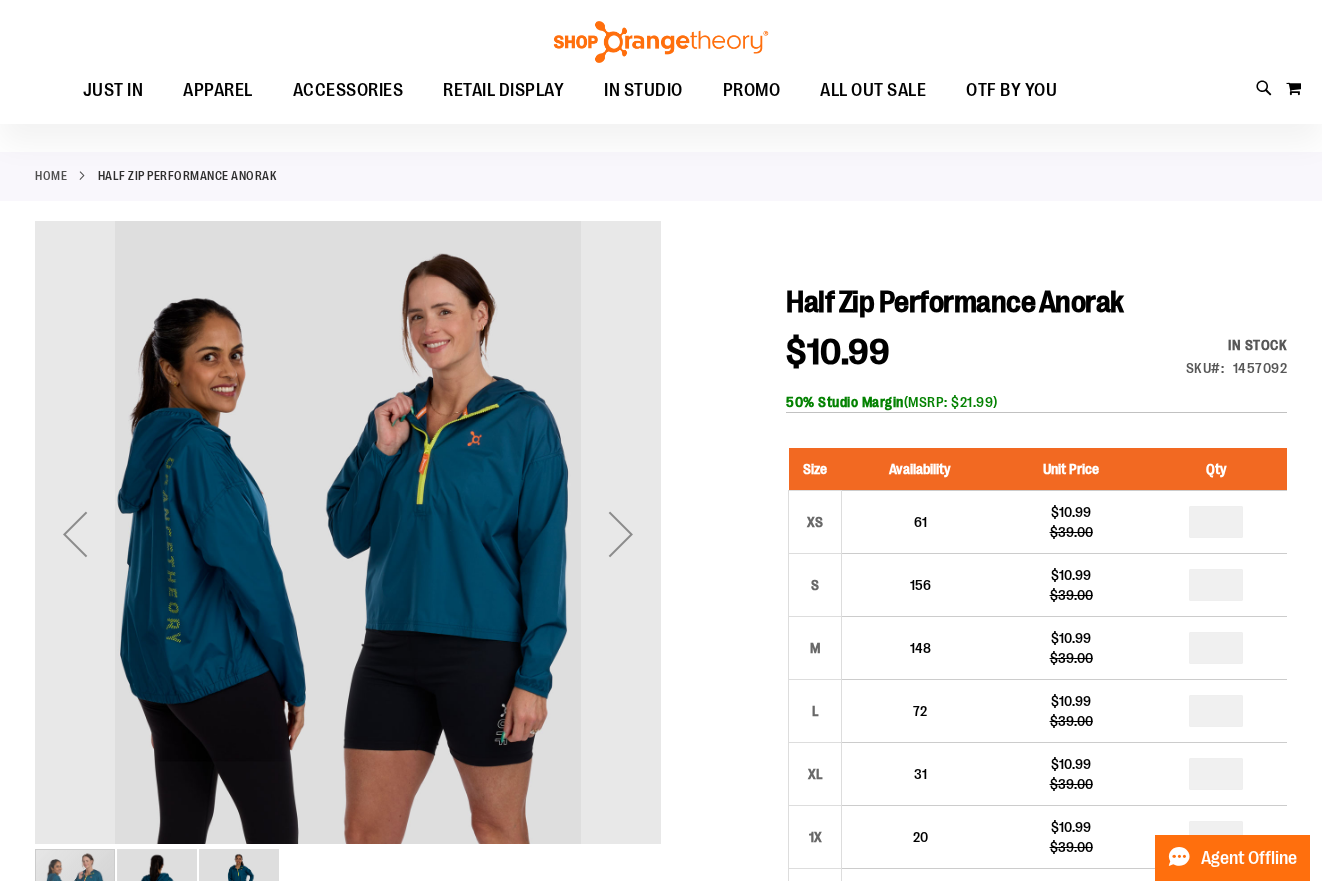 scroll, scrollTop: 68, scrollLeft: 0, axis: vertical 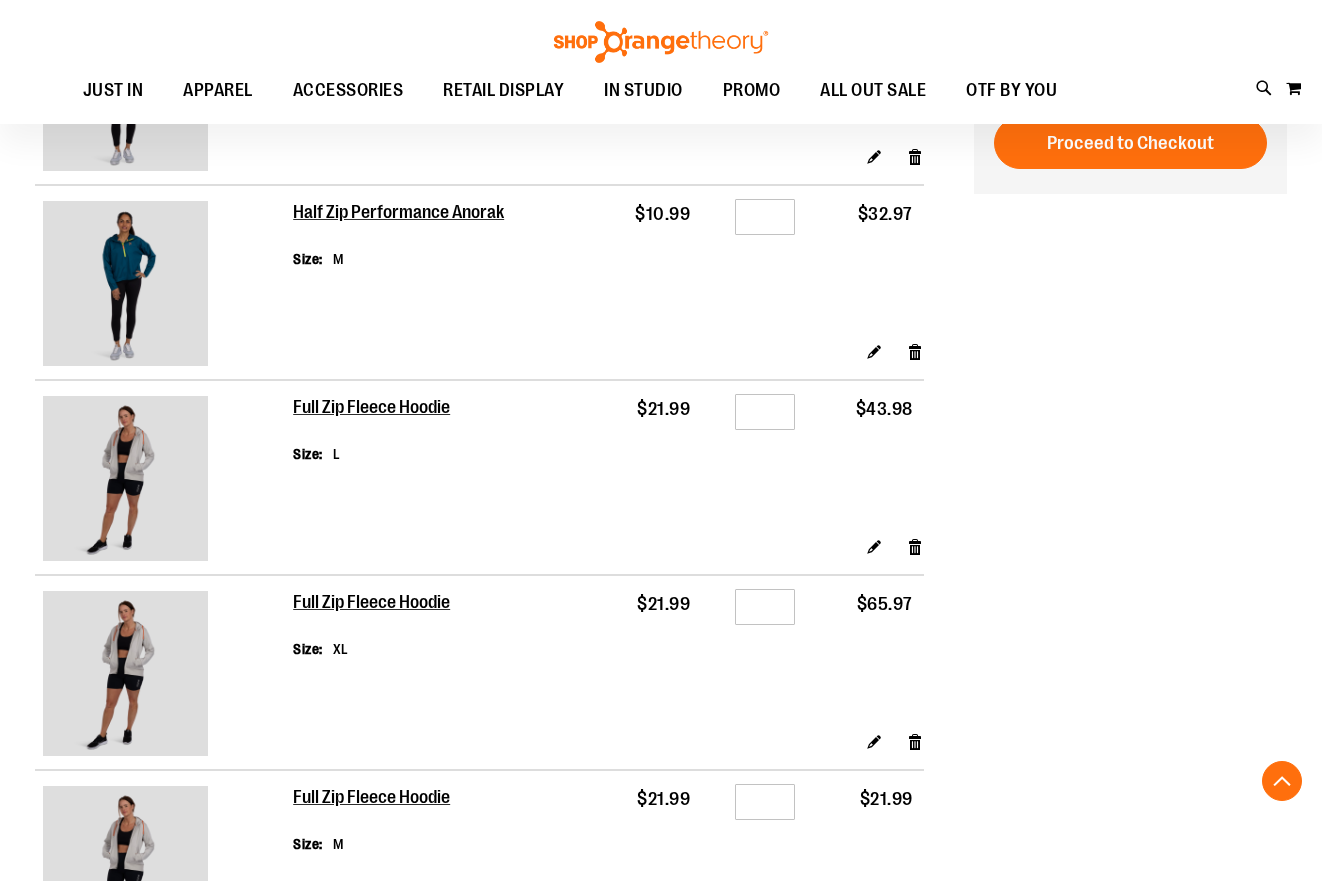 click at bounding box center (125, 478) 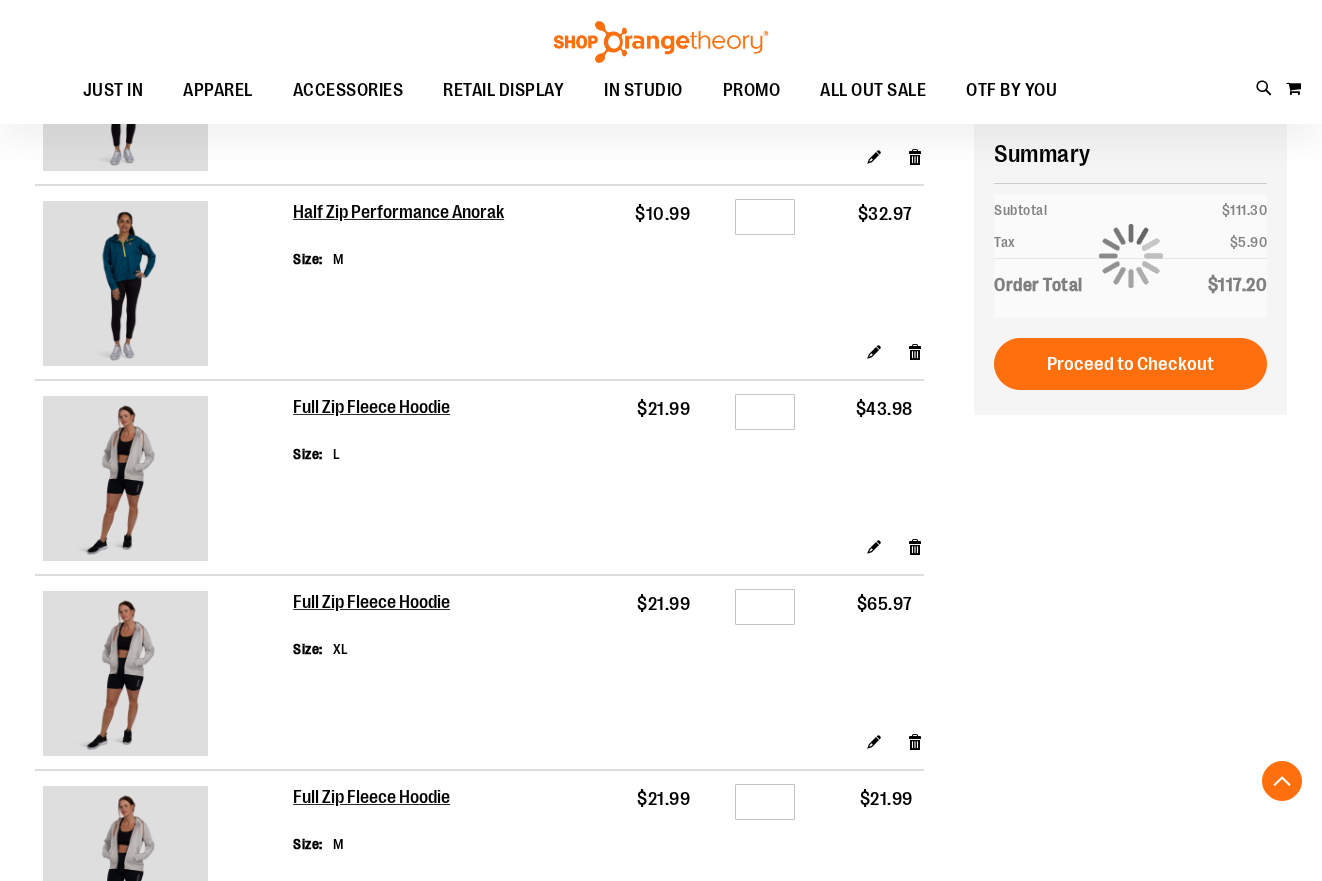 click at bounding box center [125, 478] 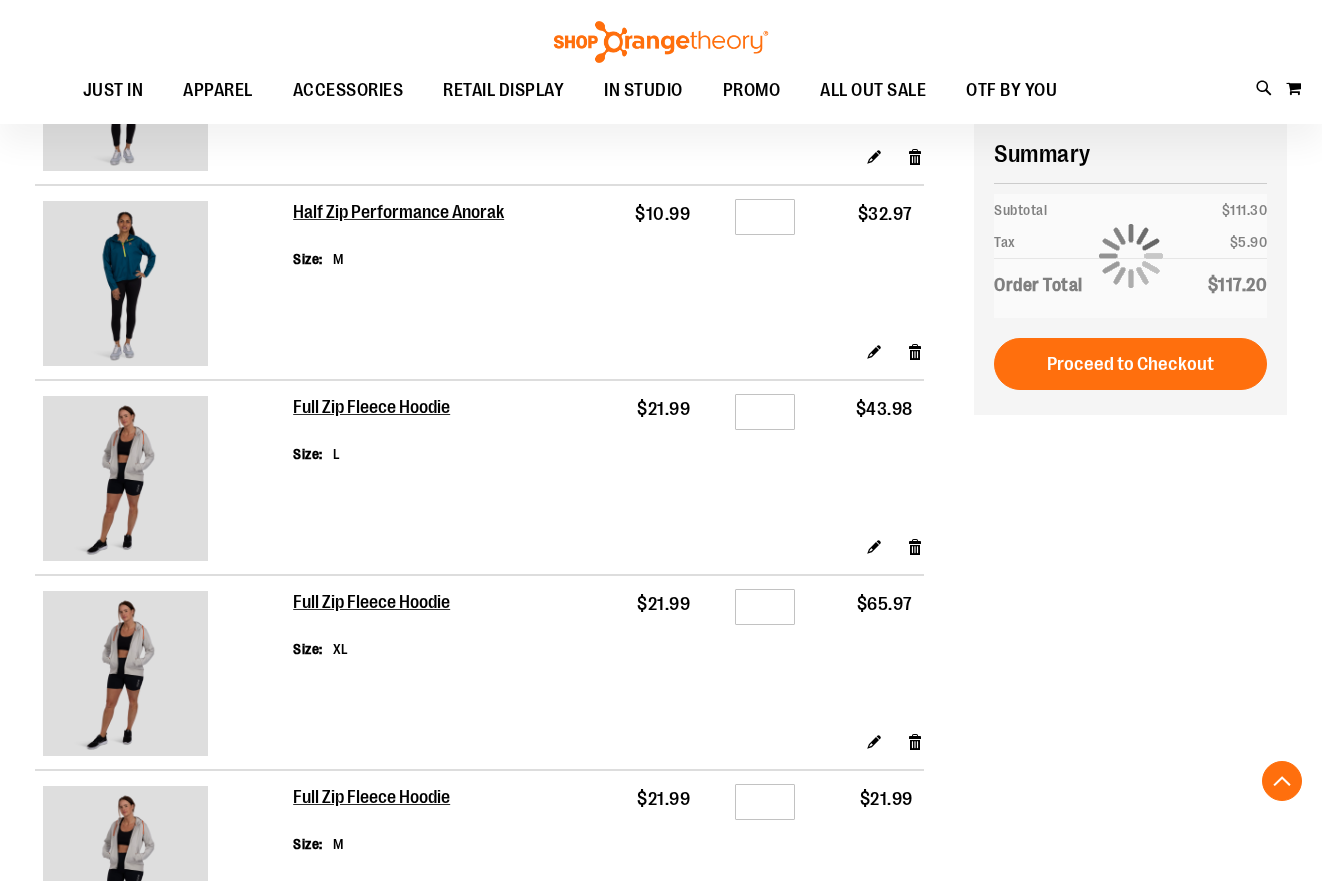 click at bounding box center (125, 478) 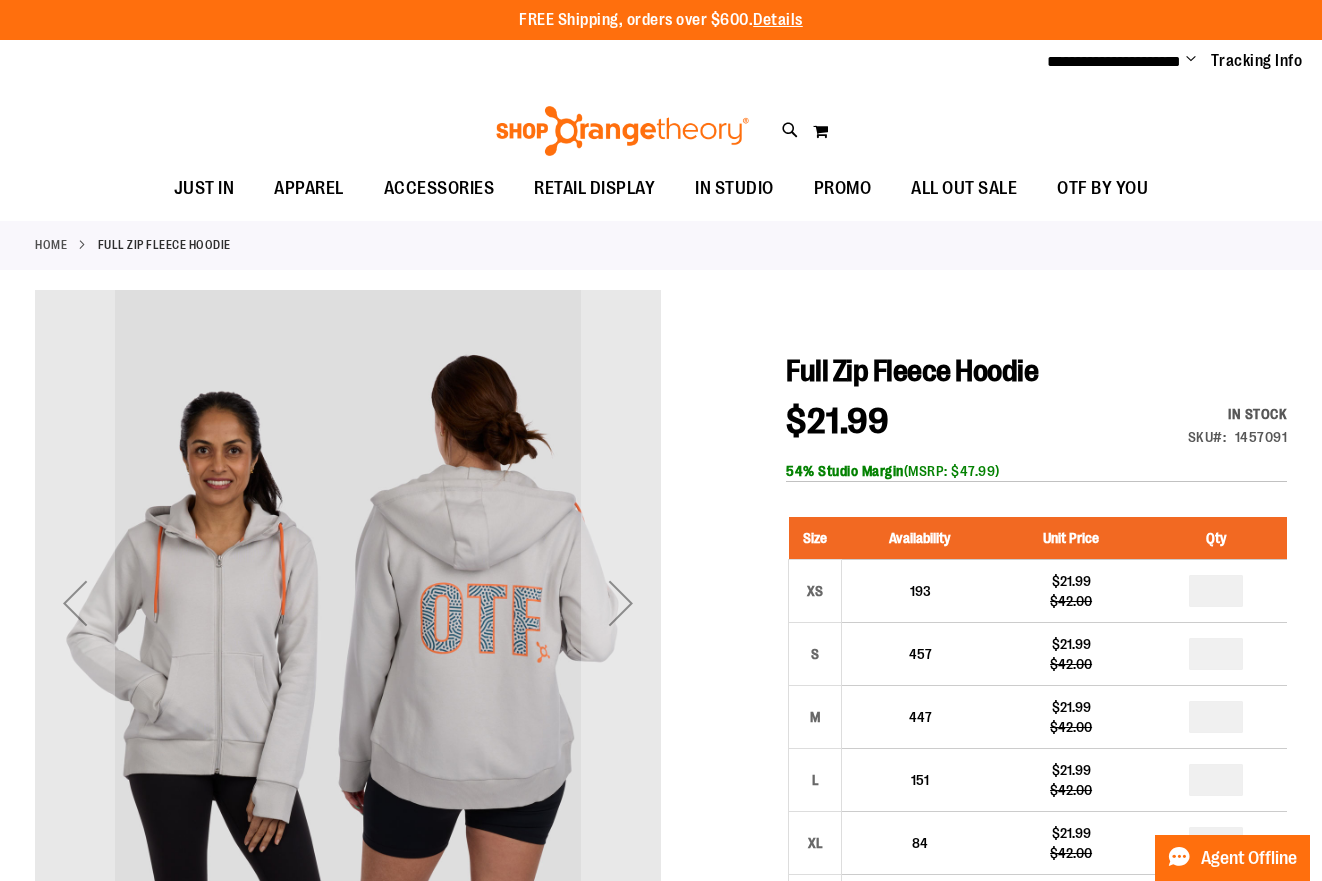 scroll, scrollTop: 0, scrollLeft: 0, axis: both 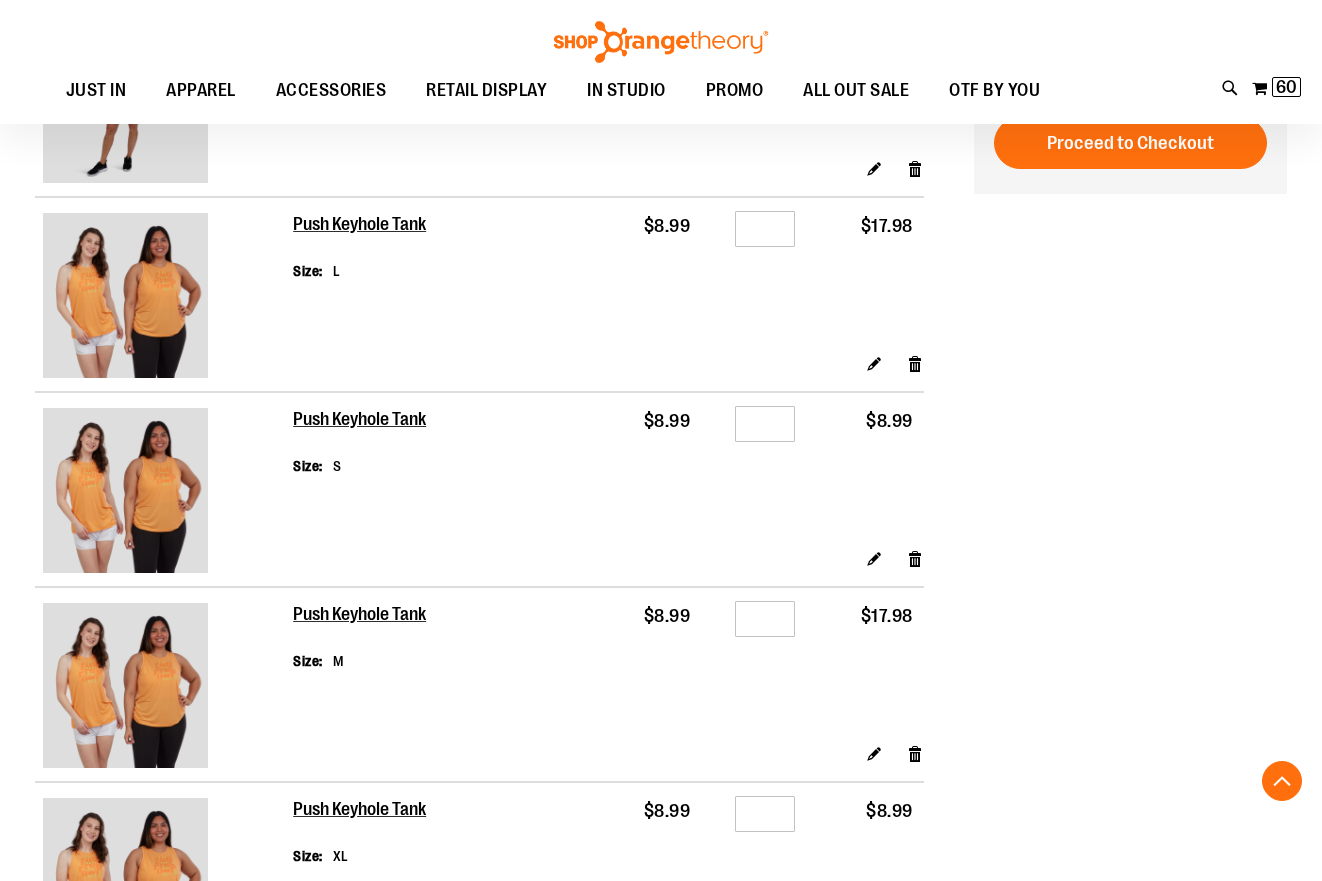 click at bounding box center (125, 490) 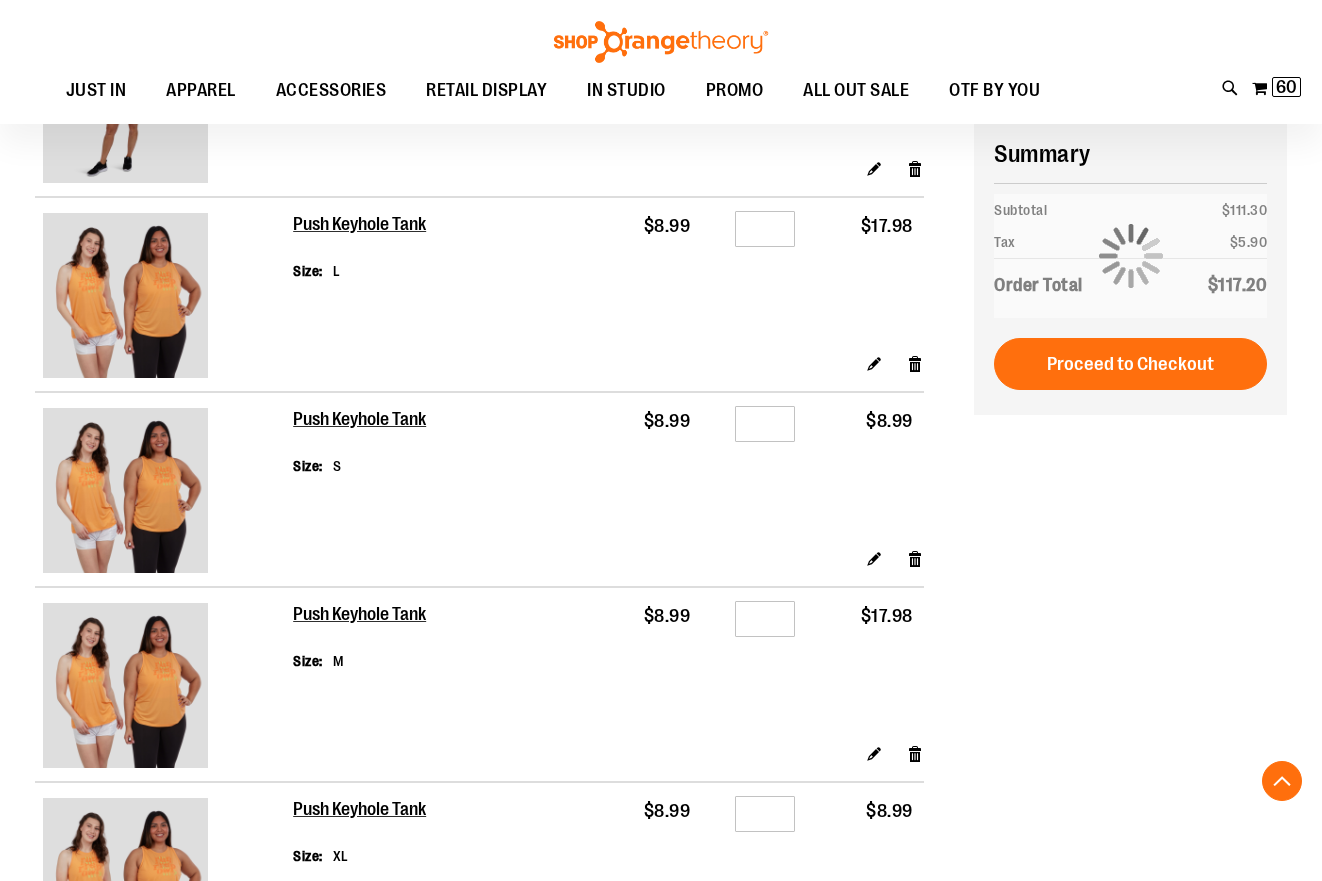 click at bounding box center [125, 490] 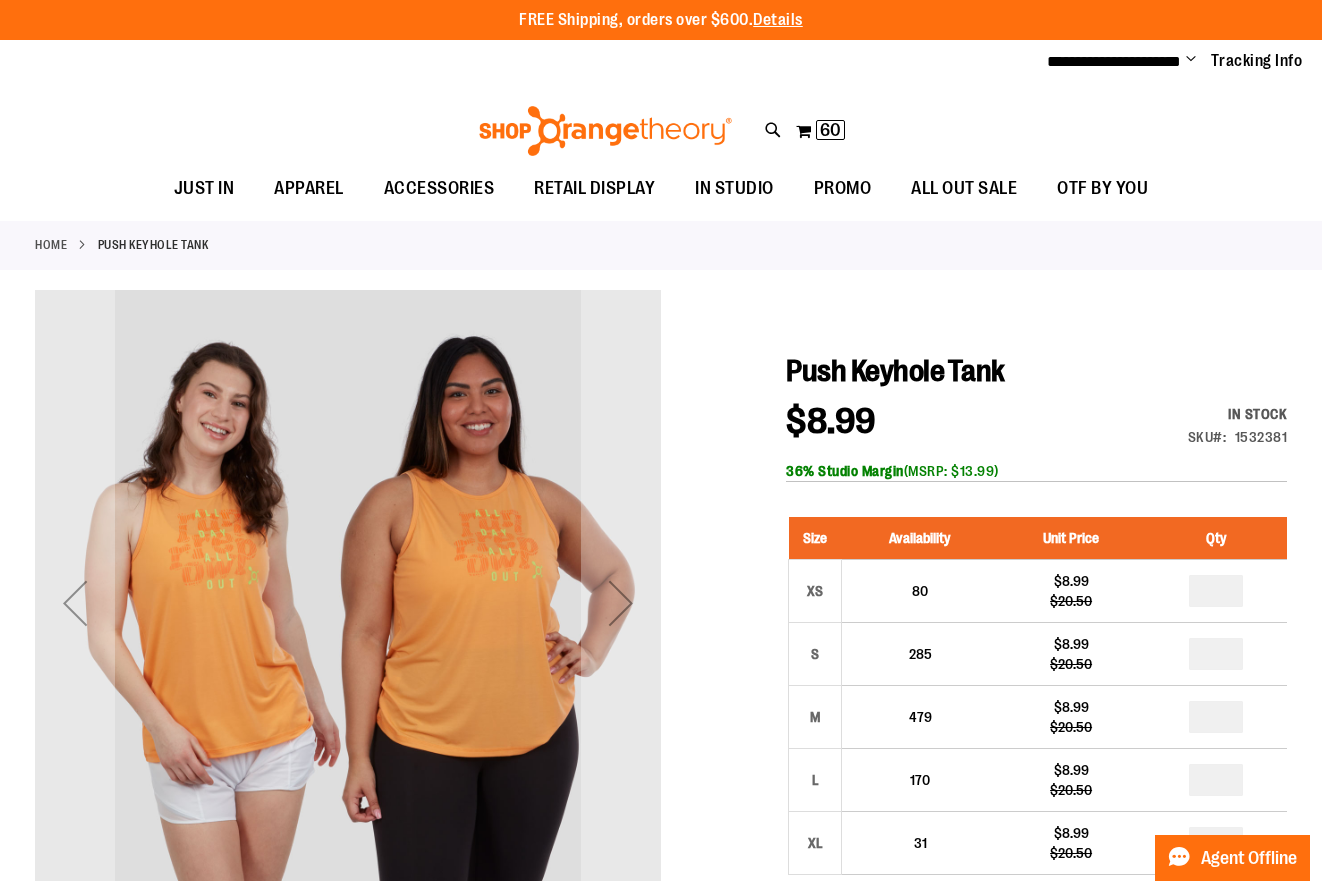 scroll, scrollTop: 0, scrollLeft: 0, axis: both 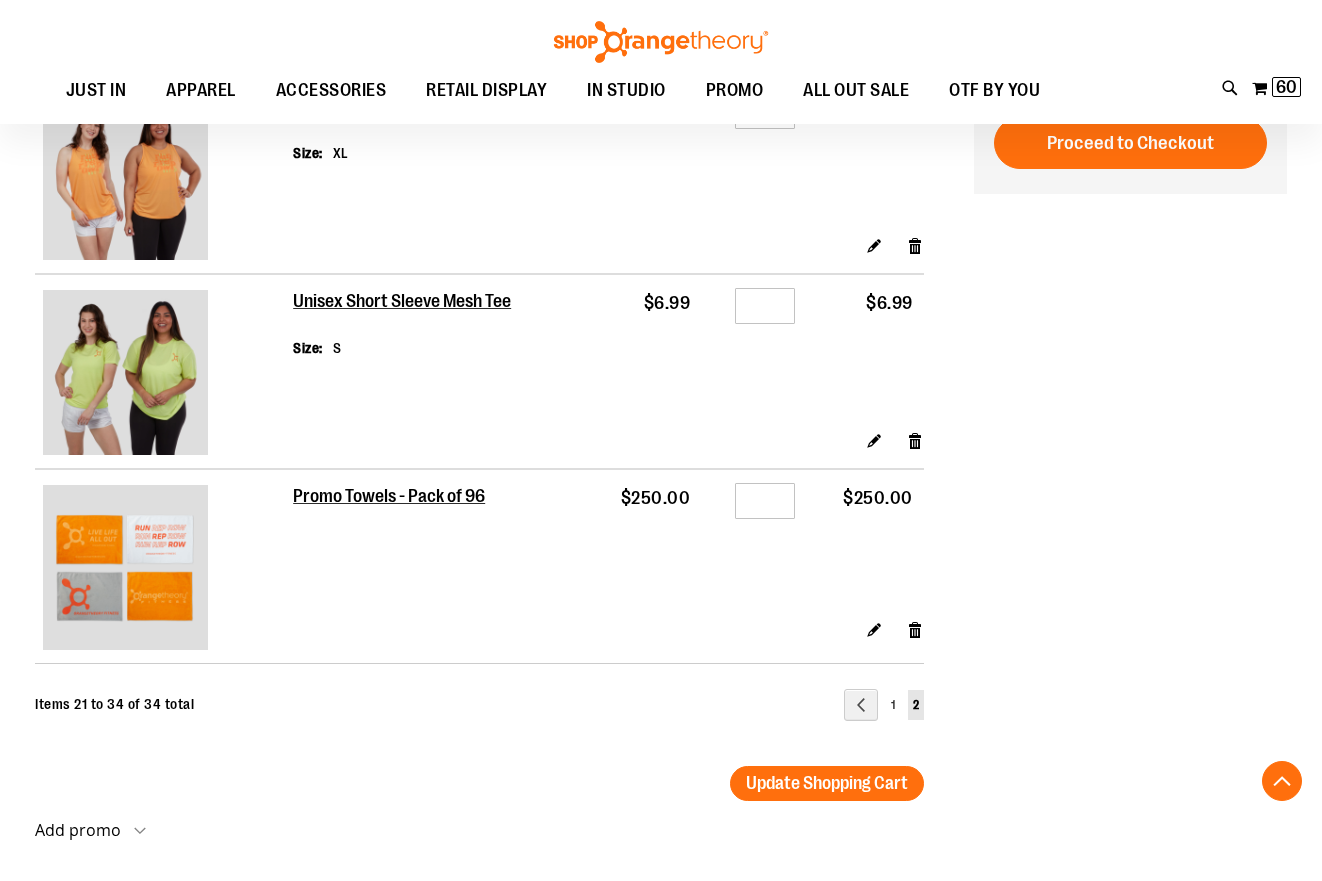 click at bounding box center (125, 372) 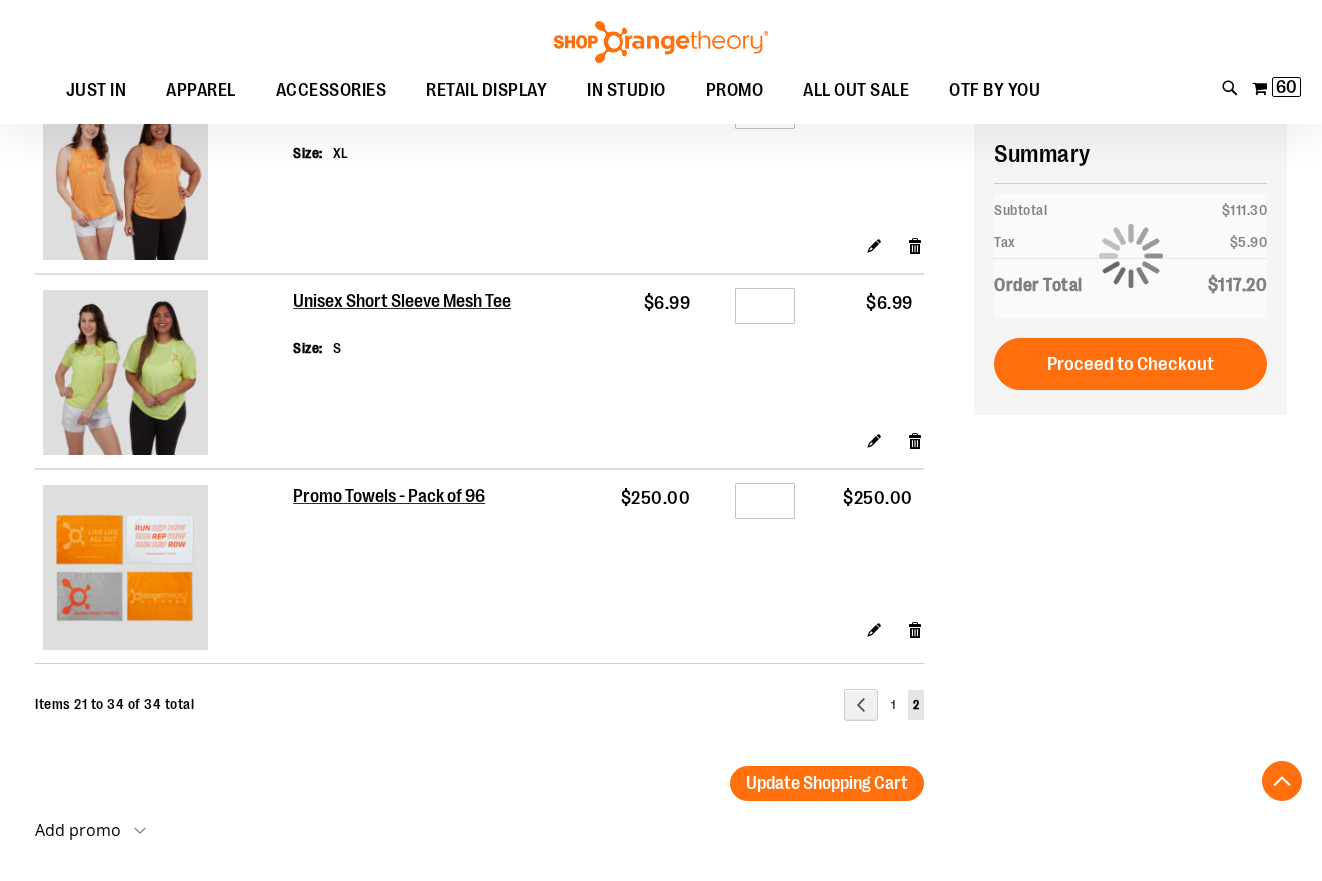 click at bounding box center (125, 372) 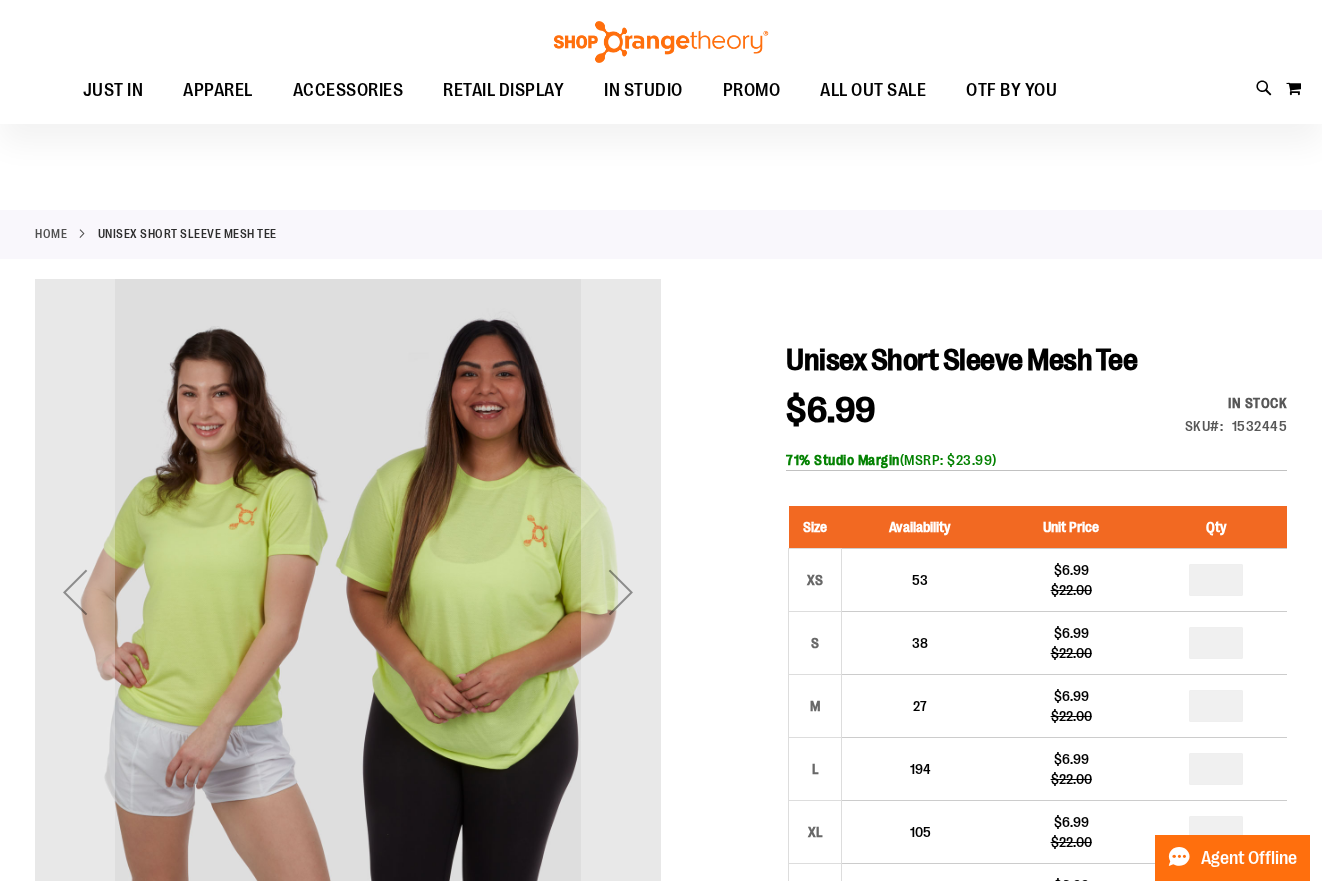scroll, scrollTop: 0, scrollLeft: 0, axis: both 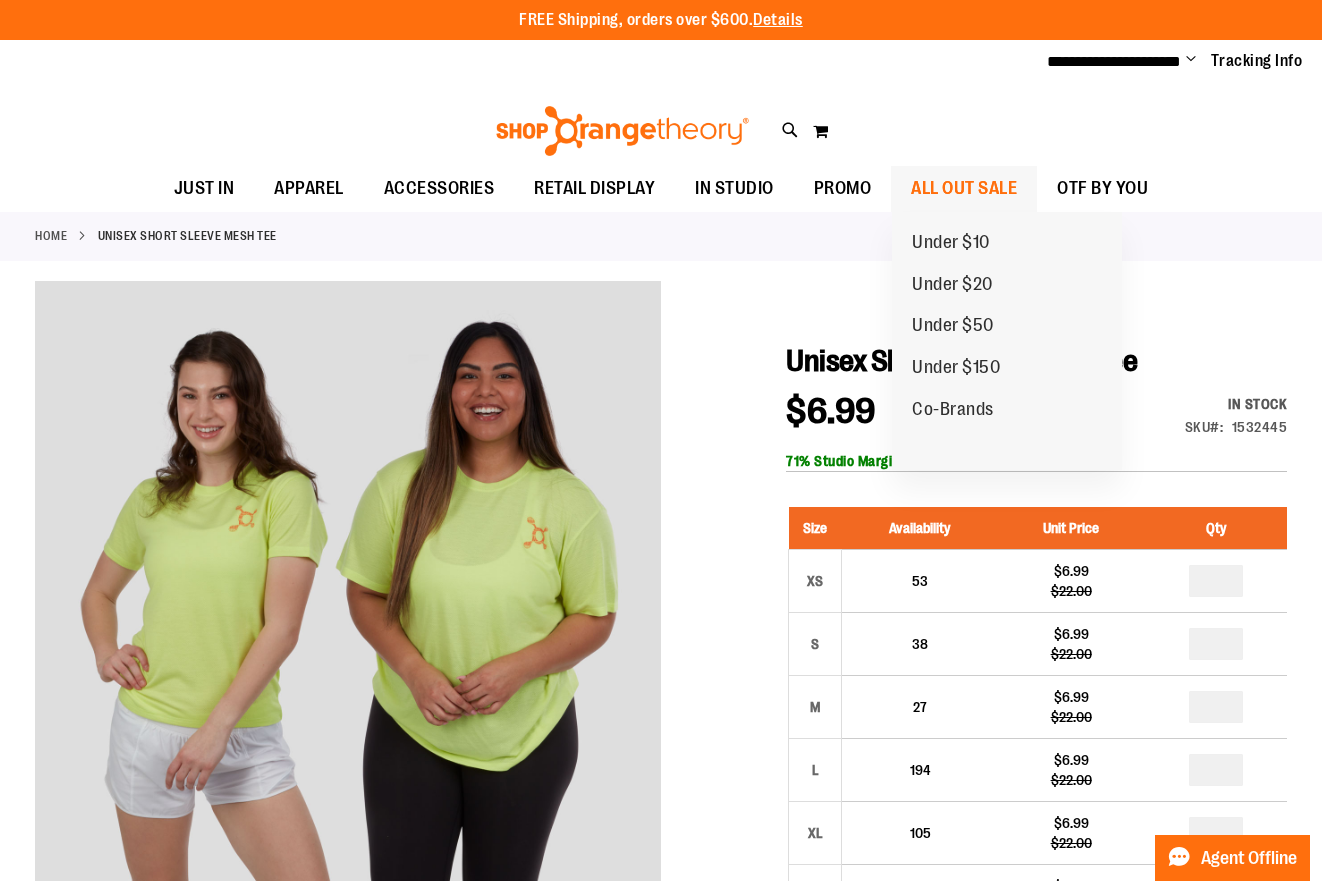 click on "ALL OUT SALE" at bounding box center (964, 188) 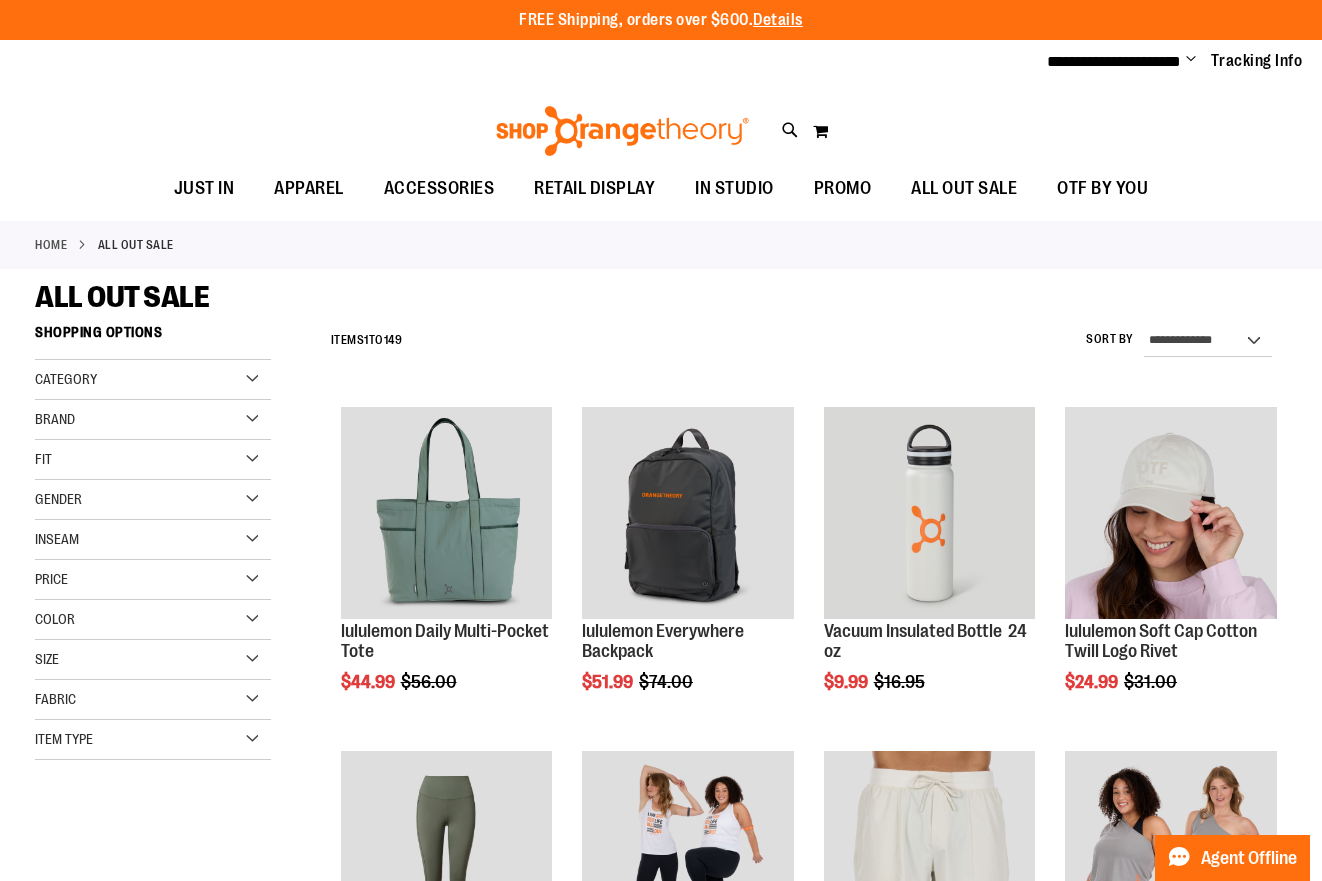scroll, scrollTop: 0, scrollLeft: 0, axis: both 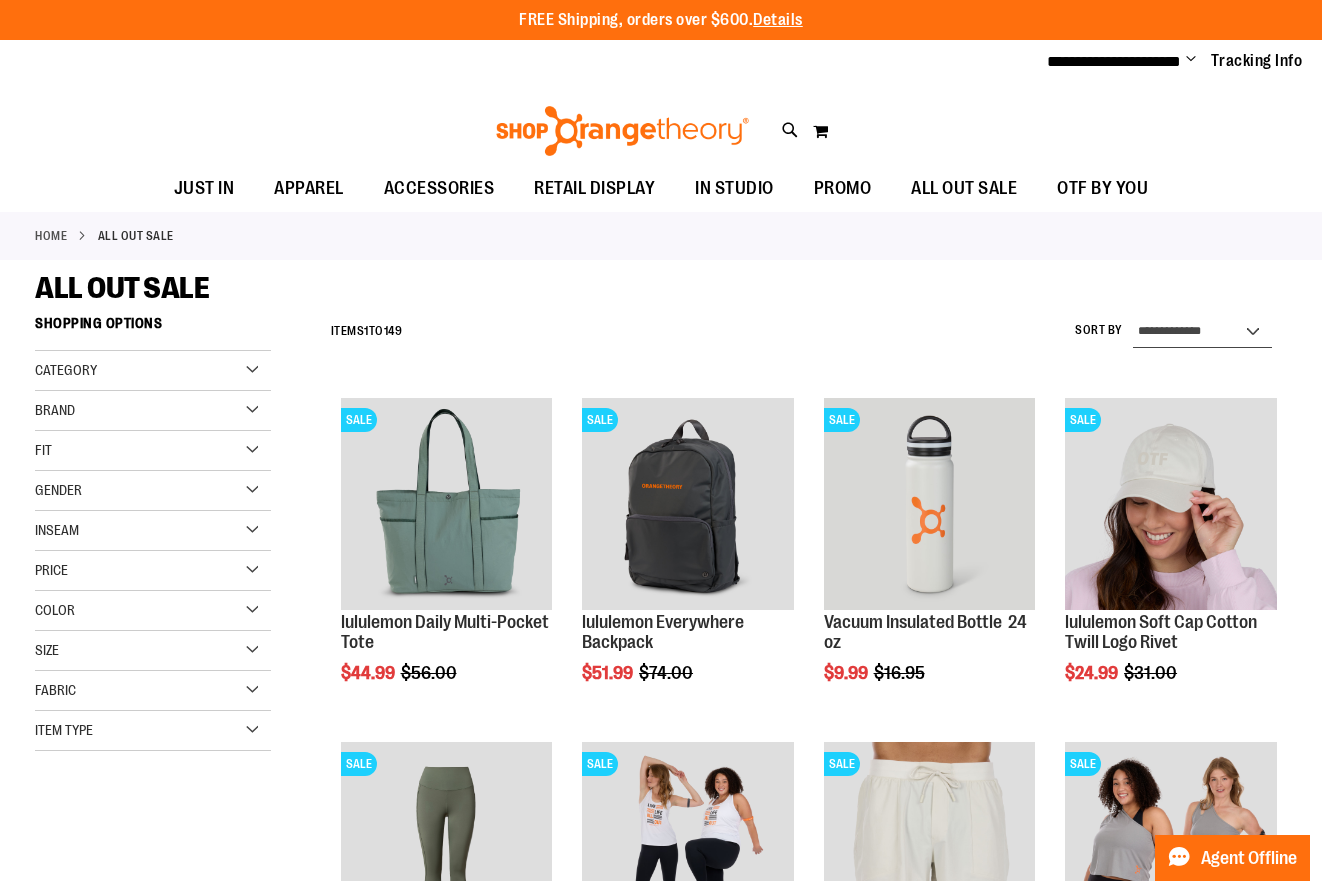 select on "*********" 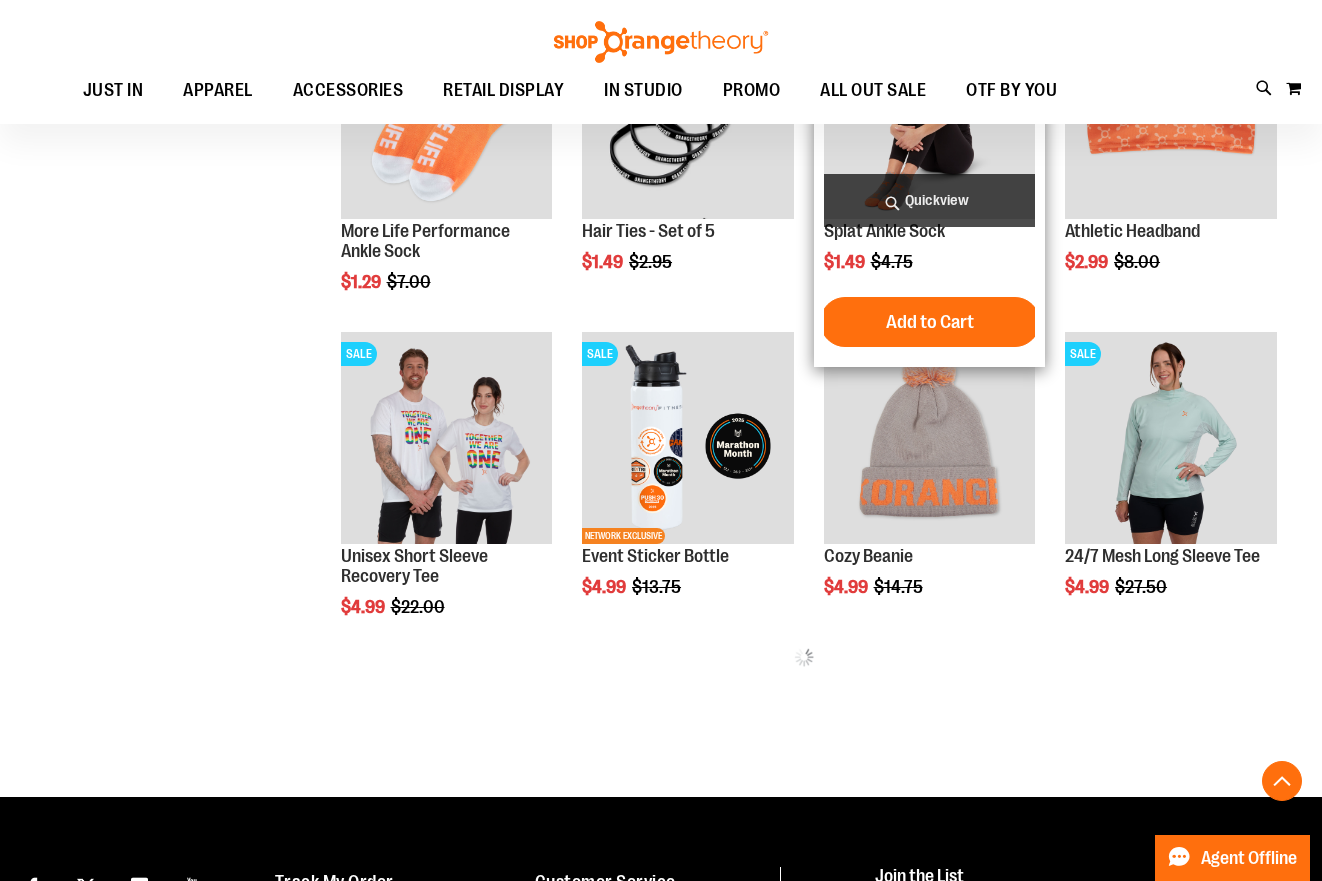 scroll, scrollTop: 718, scrollLeft: 0, axis: vertical 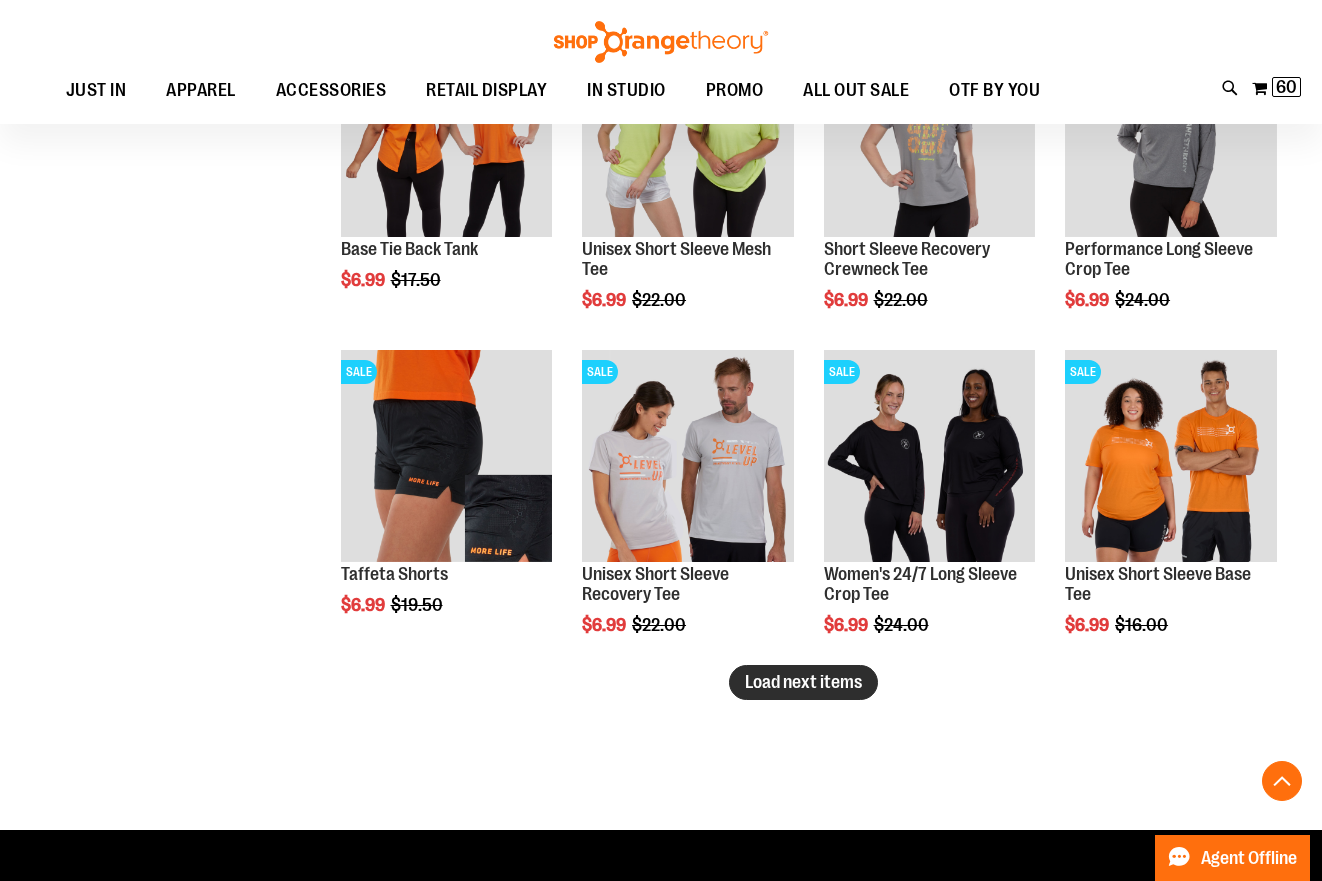 click on "Load next items" at bounding box center [803, 682] 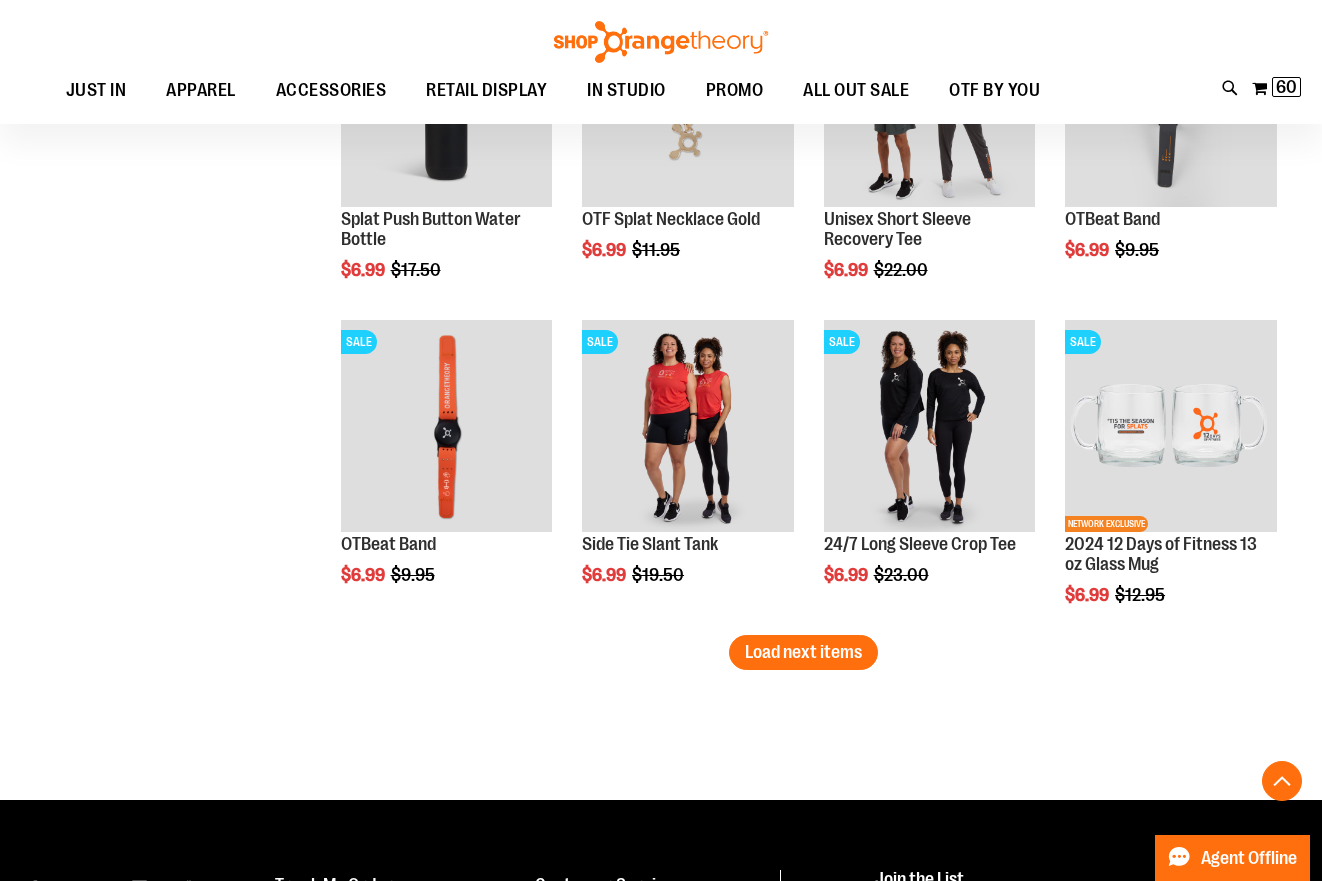 scroll, scrollTop: 3663, scrollLeft: 0, axis: vertical 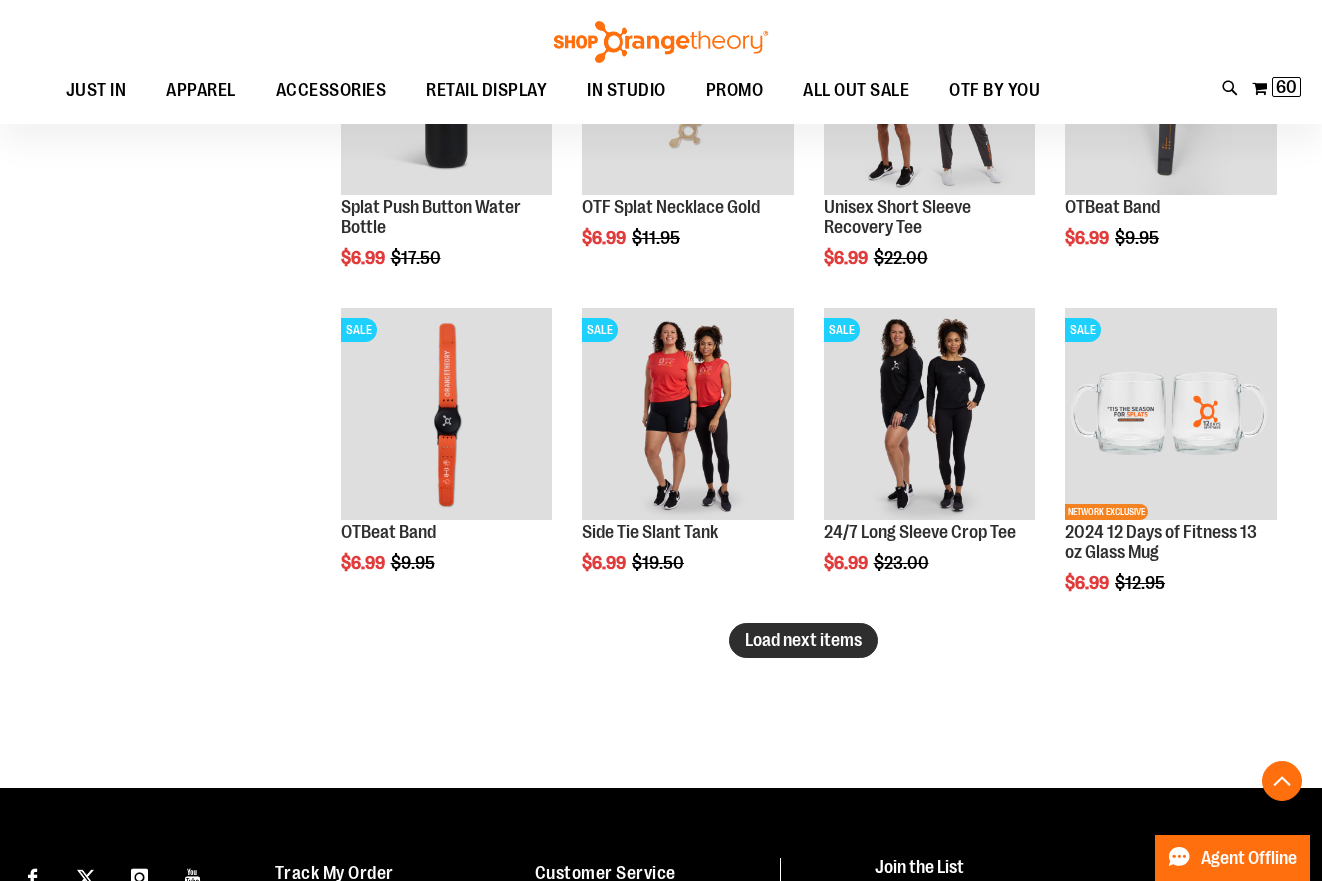 click on "Load next items" at bounding box center [803, 640] 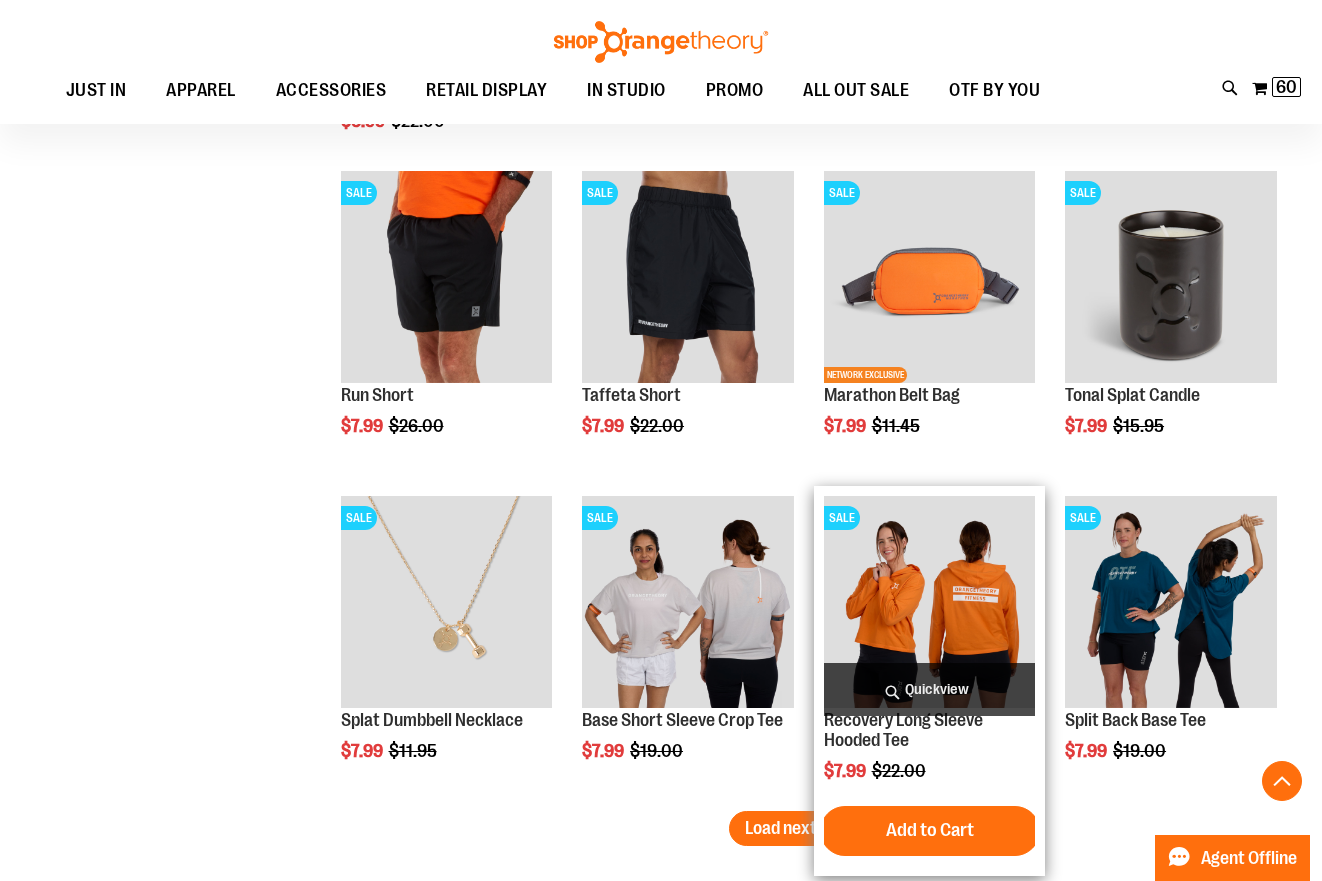 scroll, scrollTop: 4484, scrollLeft: 0, axis: vertical 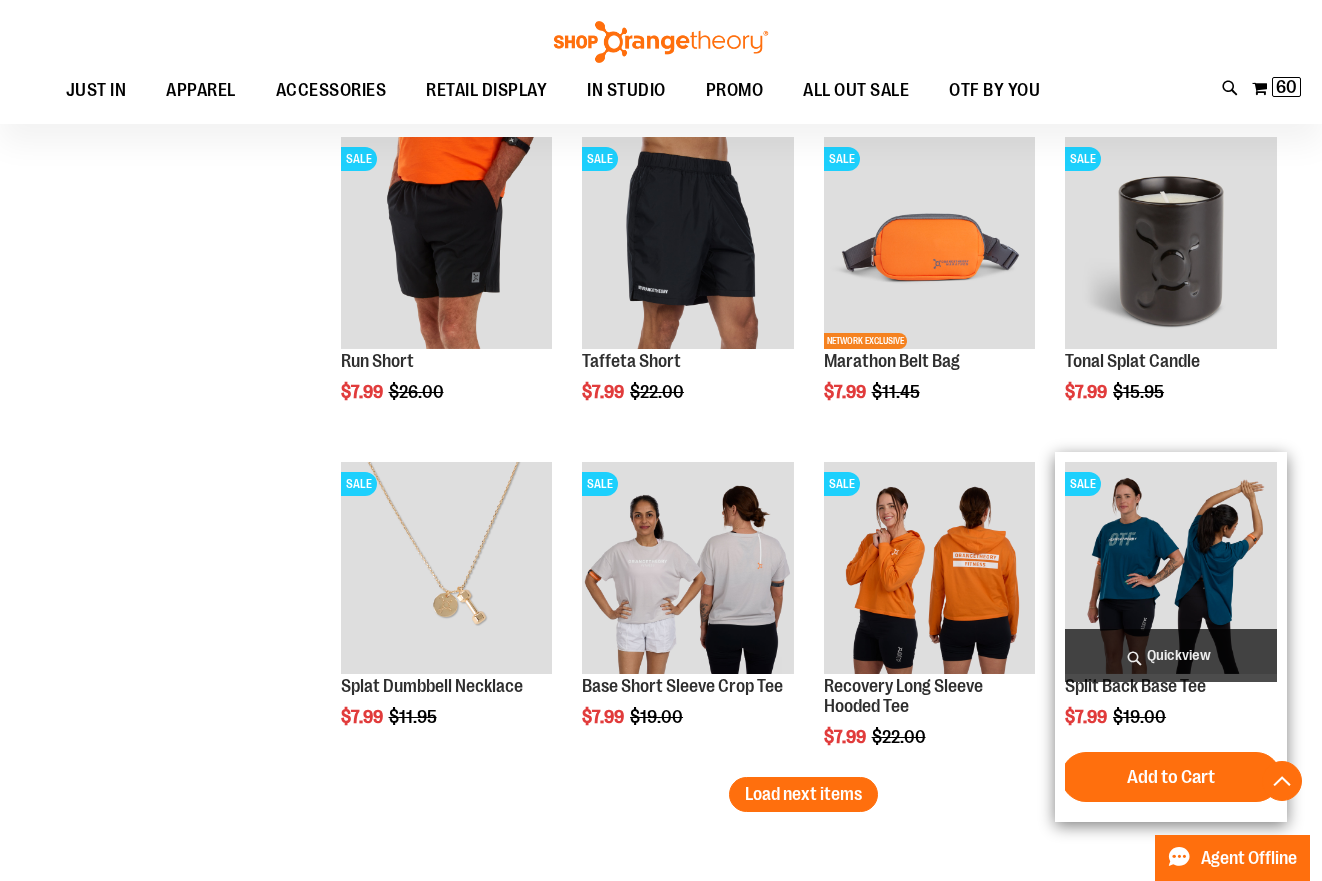click at bounding box center (1171, 568) 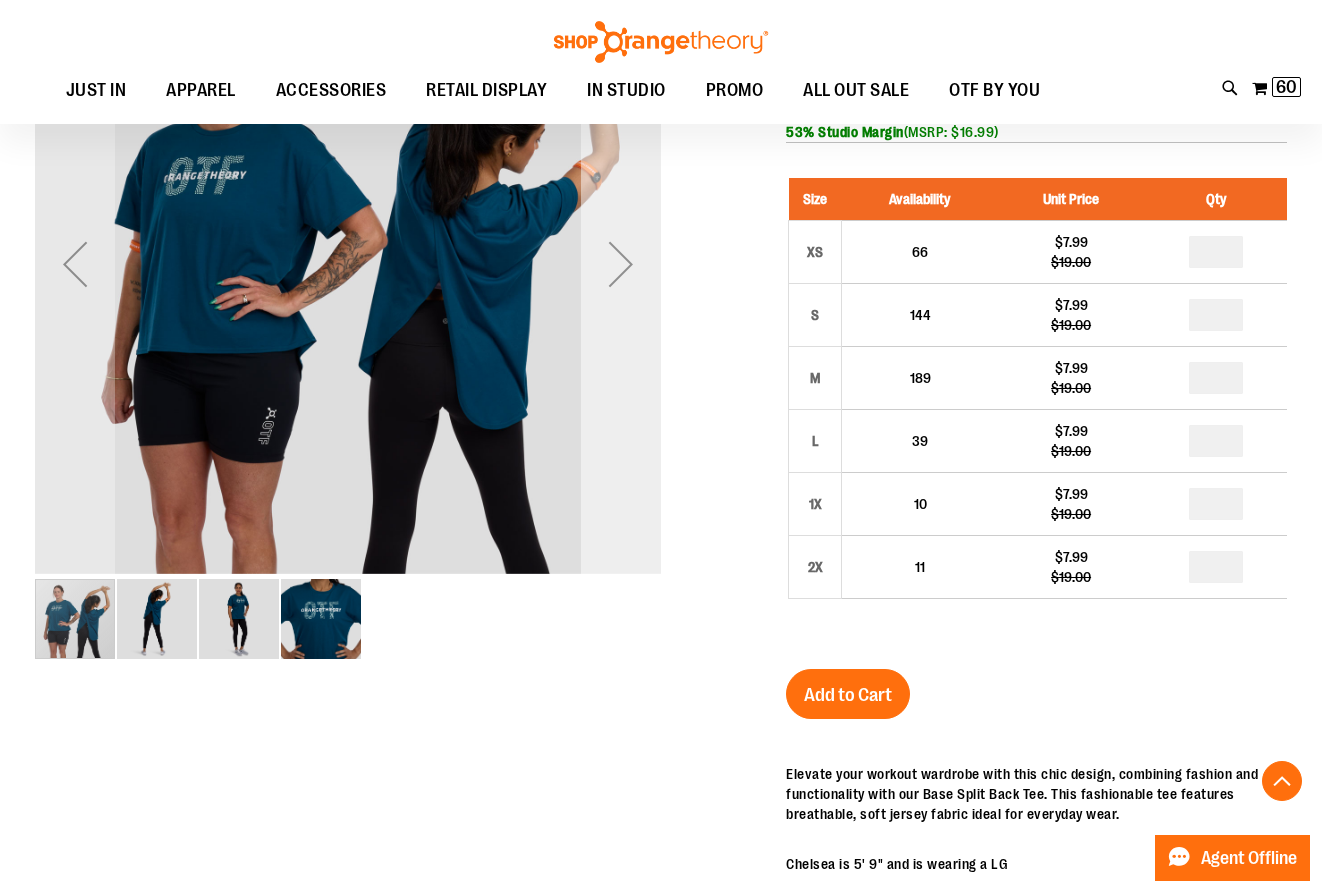scroll, scrollTop: 333, scrollLeft: 0, axis: vertical 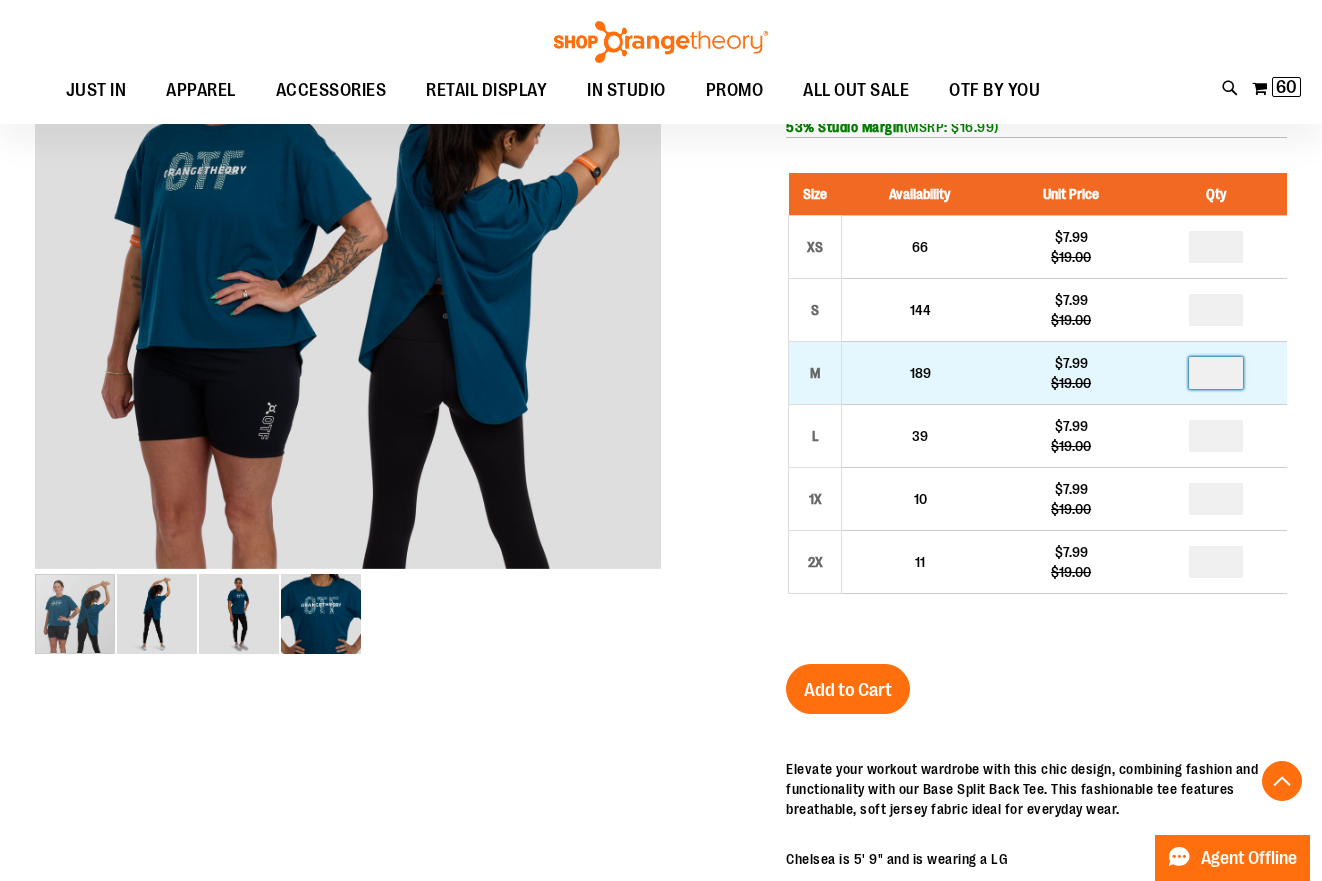 drag, startPoint x: 1231, startPoint y: 369, endPoint x: 1168, endPoint y: 365, distance: 63.126858 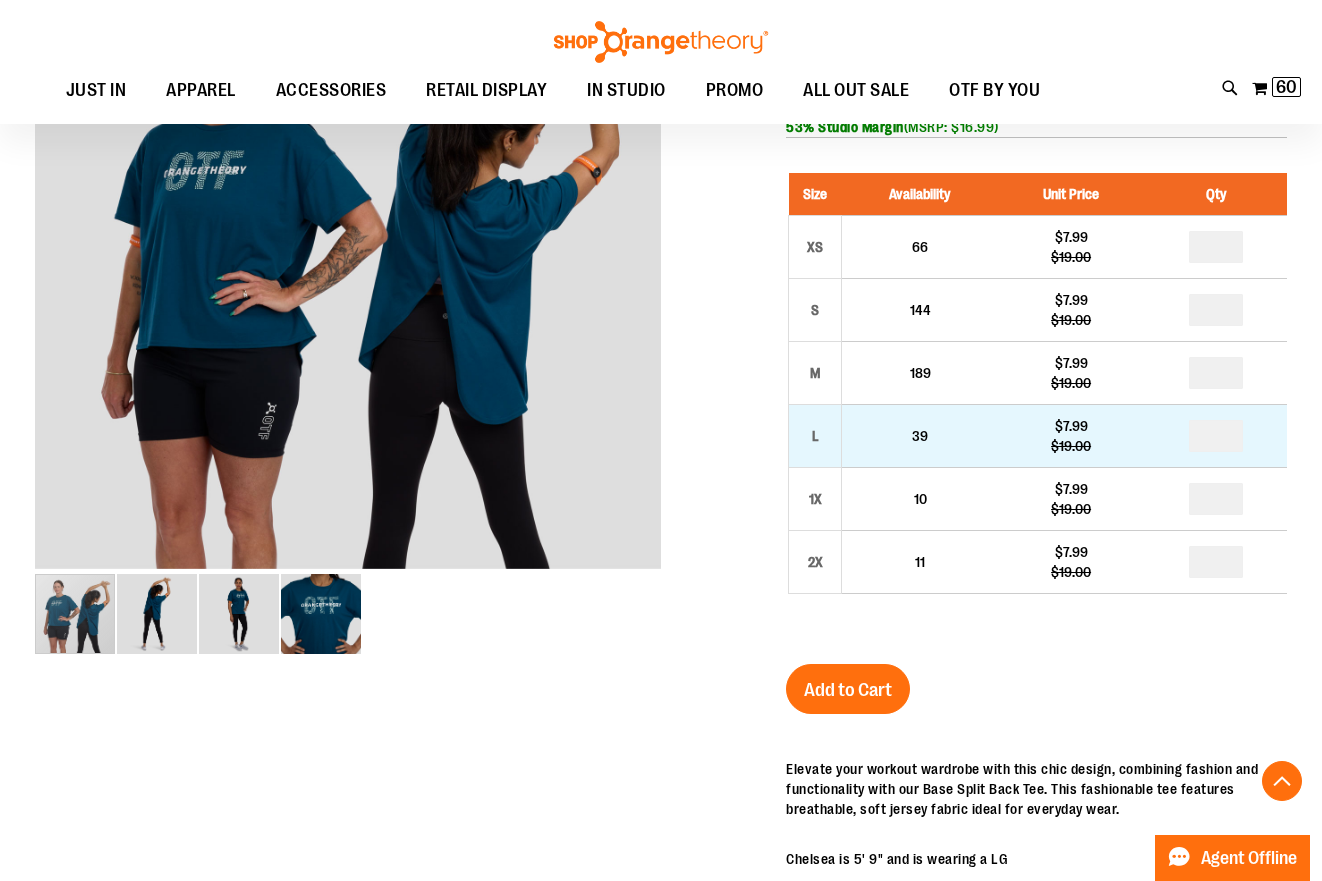 drag, startPoint x: 1225, startPoint y: 441, endPoint x: 1201, endPoint y: 433, distance: 25.298222 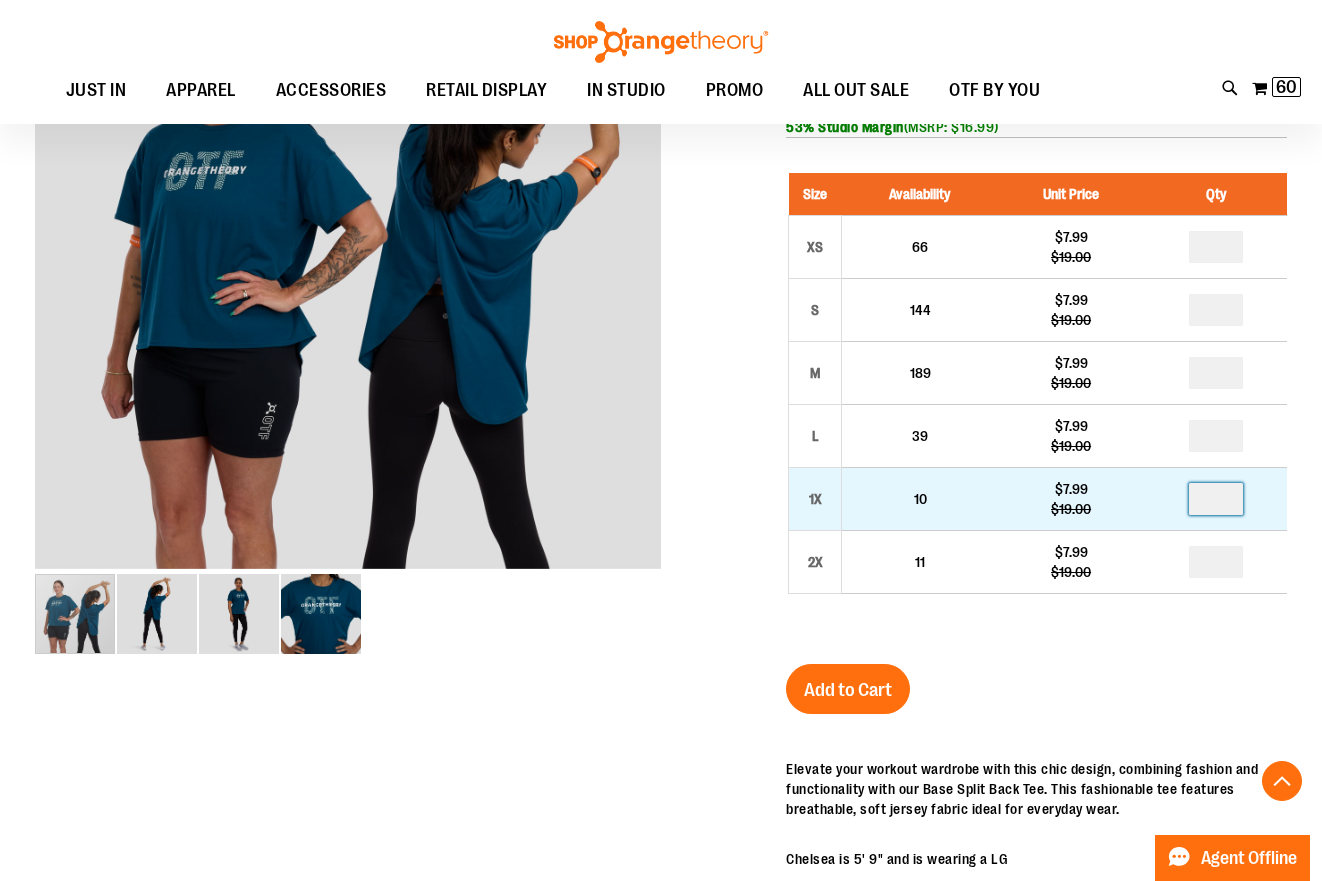 drag, startPoint x: 1221, startPoint y: 497, endPoint x: 1197, endPoint y: 499, distance: 24.083189 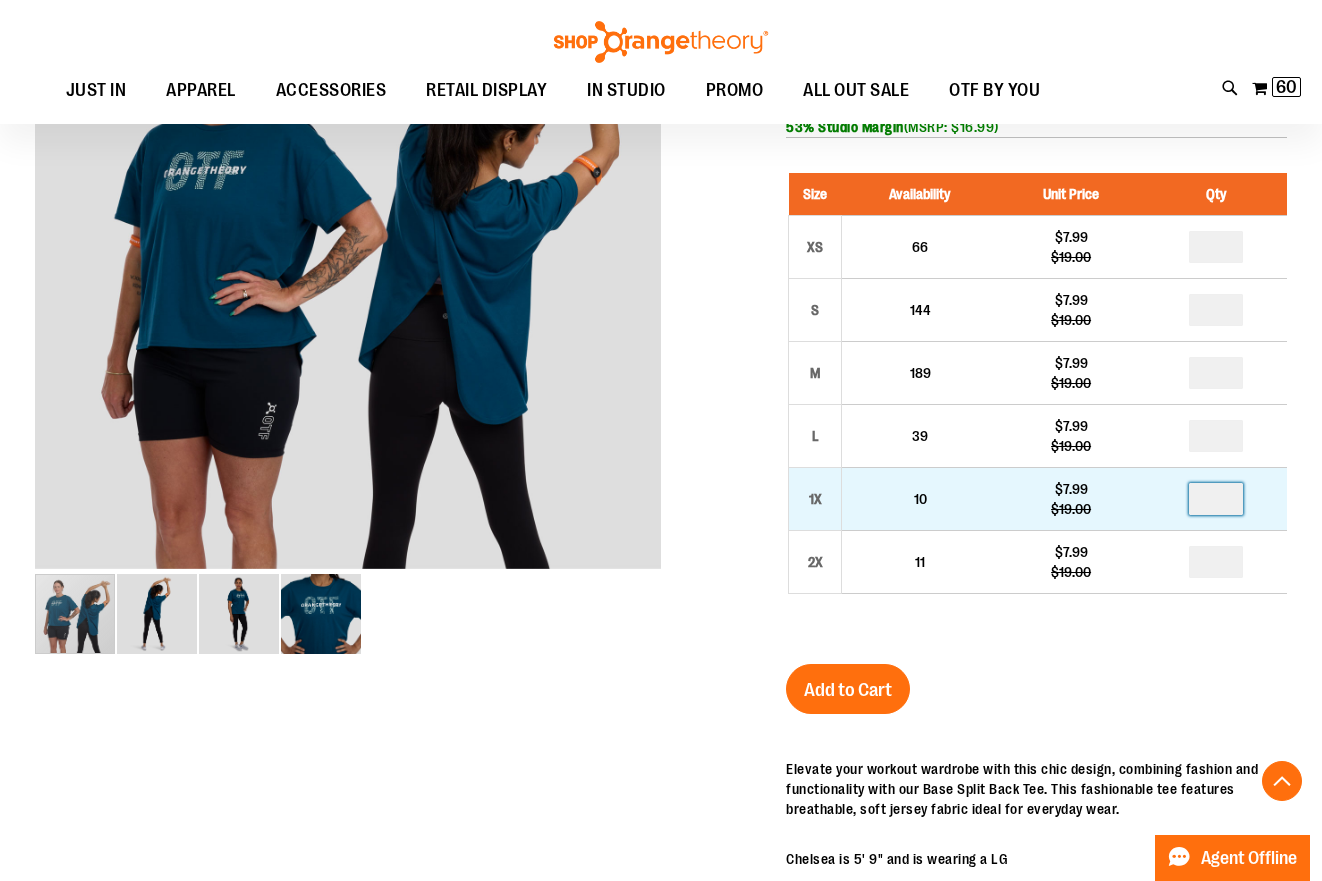 type on "*" 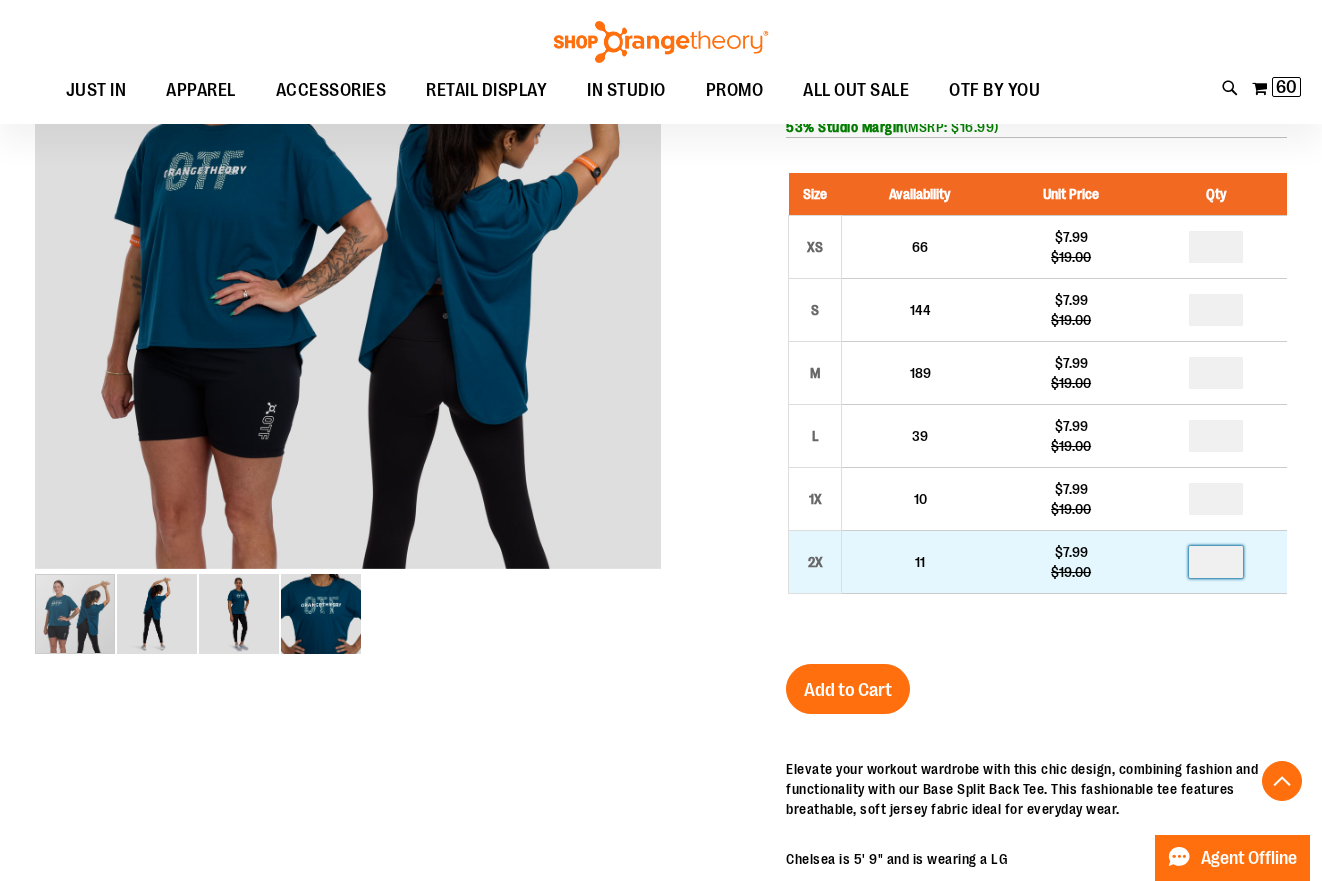 drag, startPoint x: 1228, startPoint y: 562, endPoint x: 1198, endPoint y: 562, distance: 30 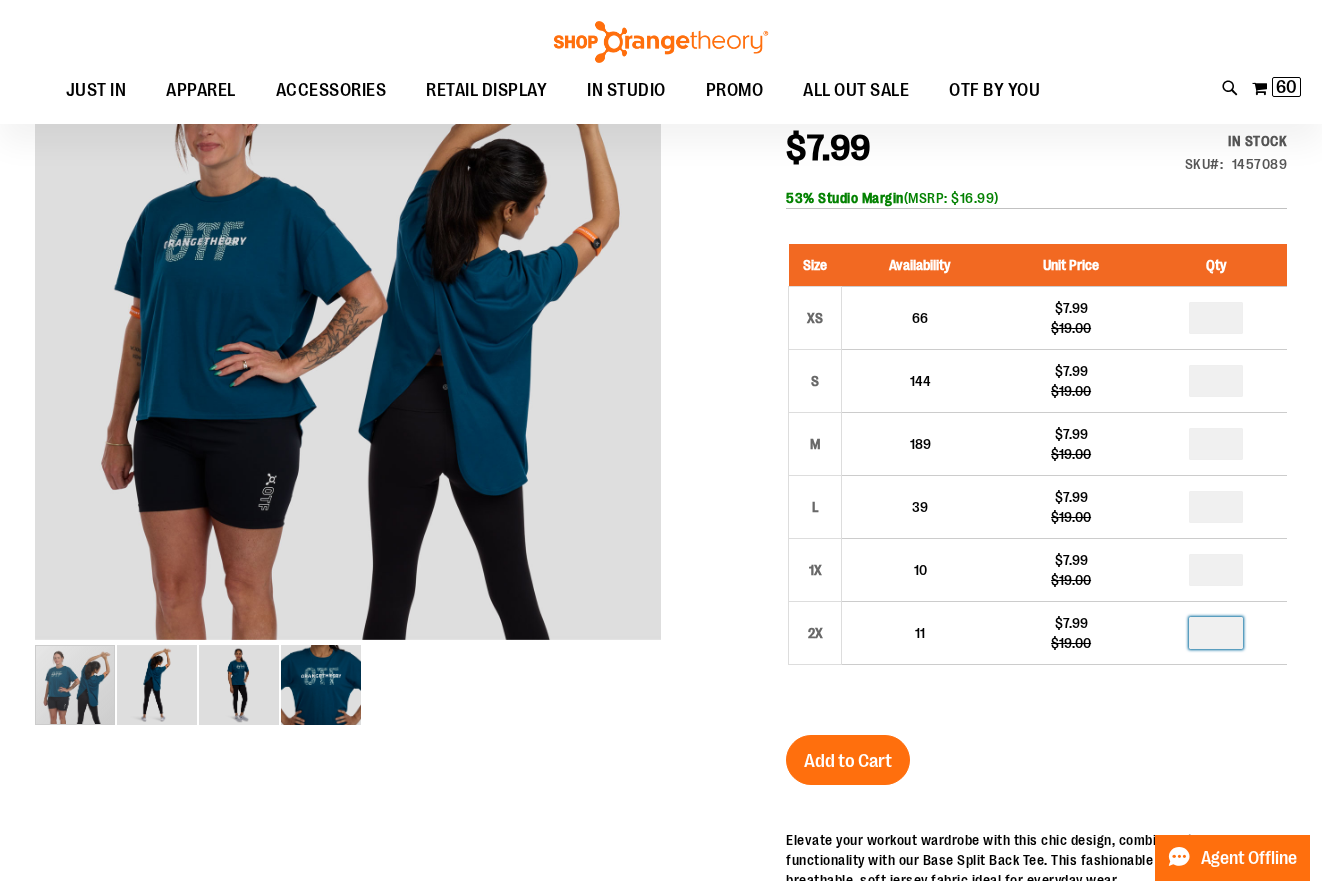 scroll, scrollTop: 254, scrollLeft: 0, axis: vertical 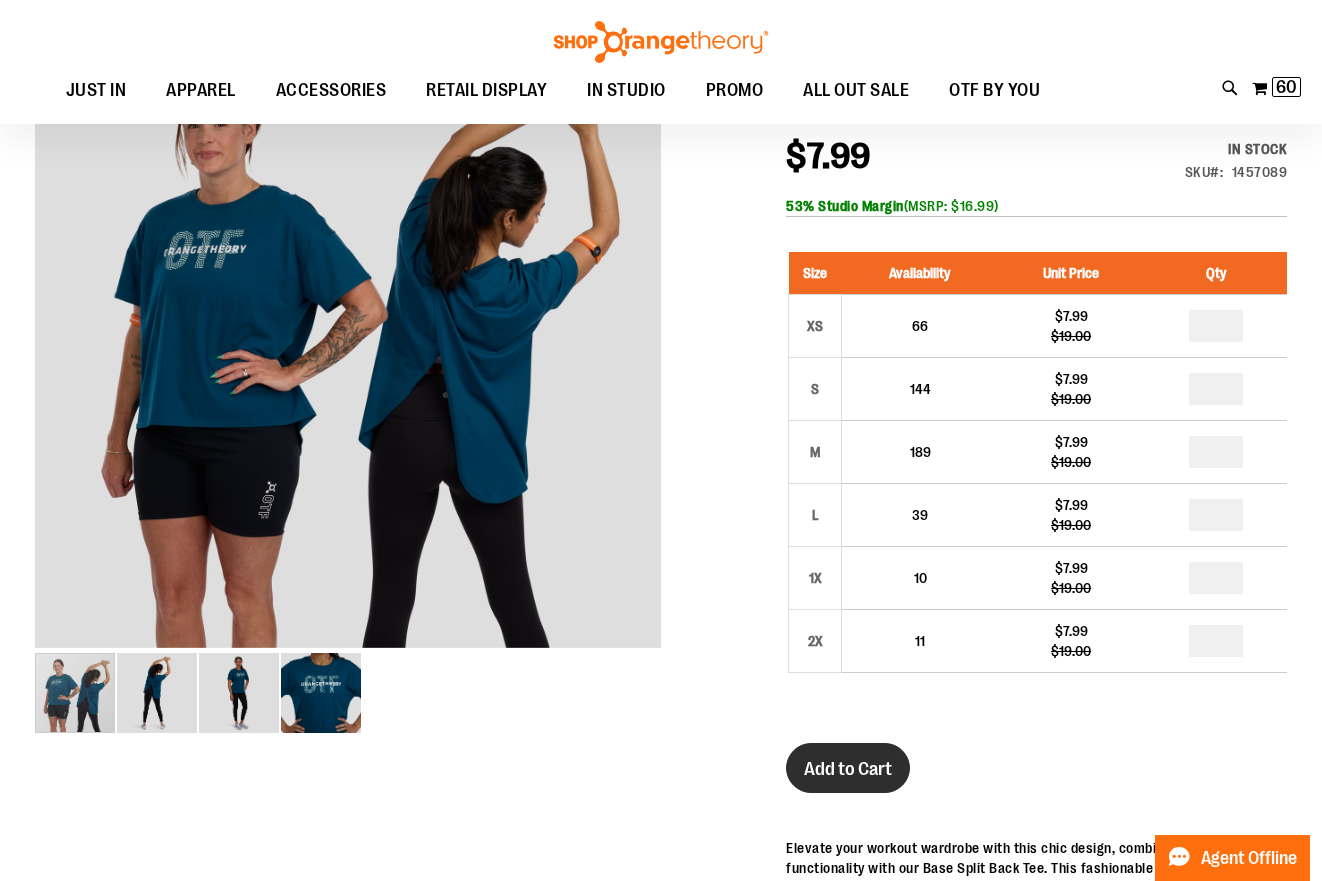 click on "Add to Cart" at bounding box center [848, 769] 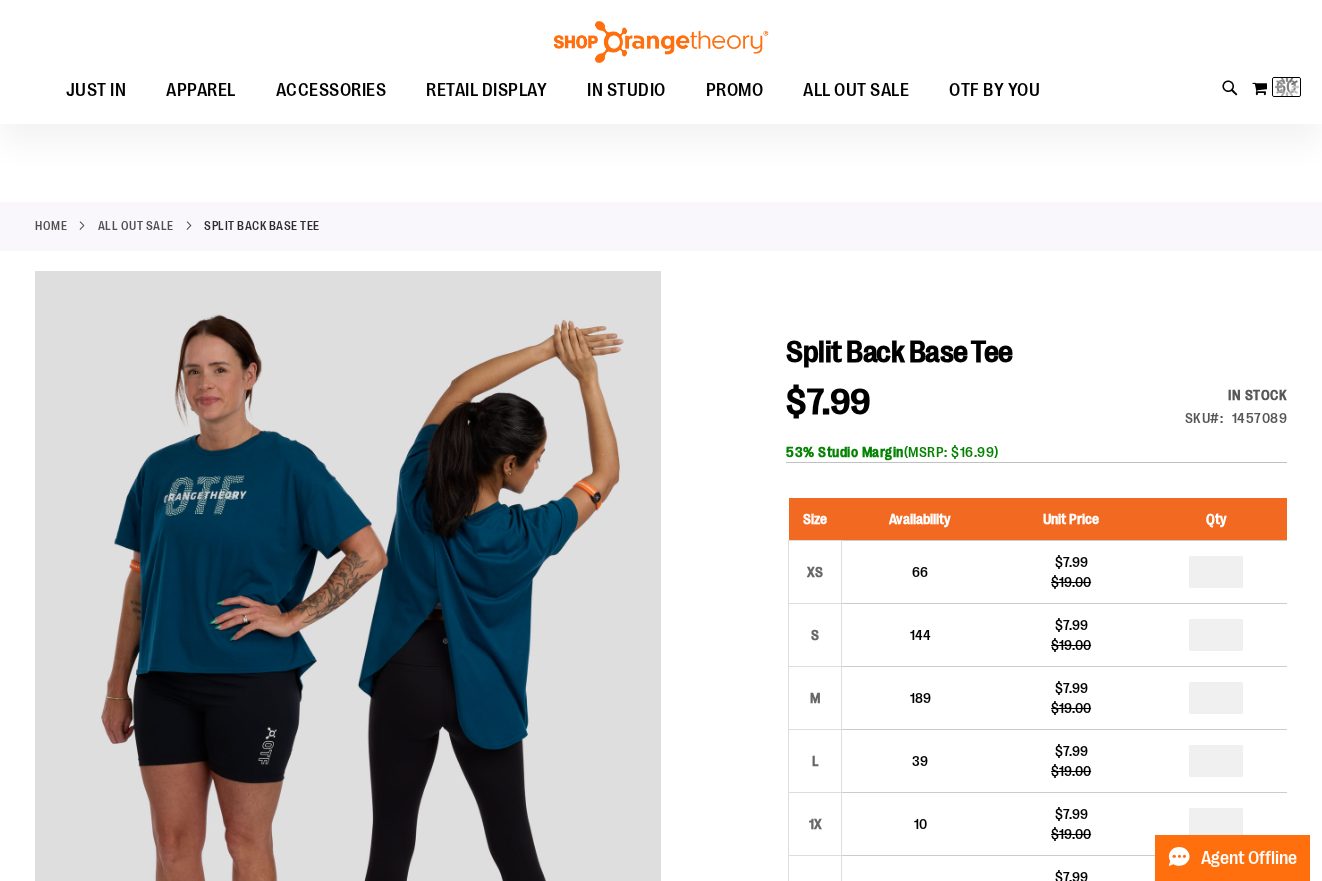 scroll, scrollTop: 7, scrollLeft: 0, axis: vertical 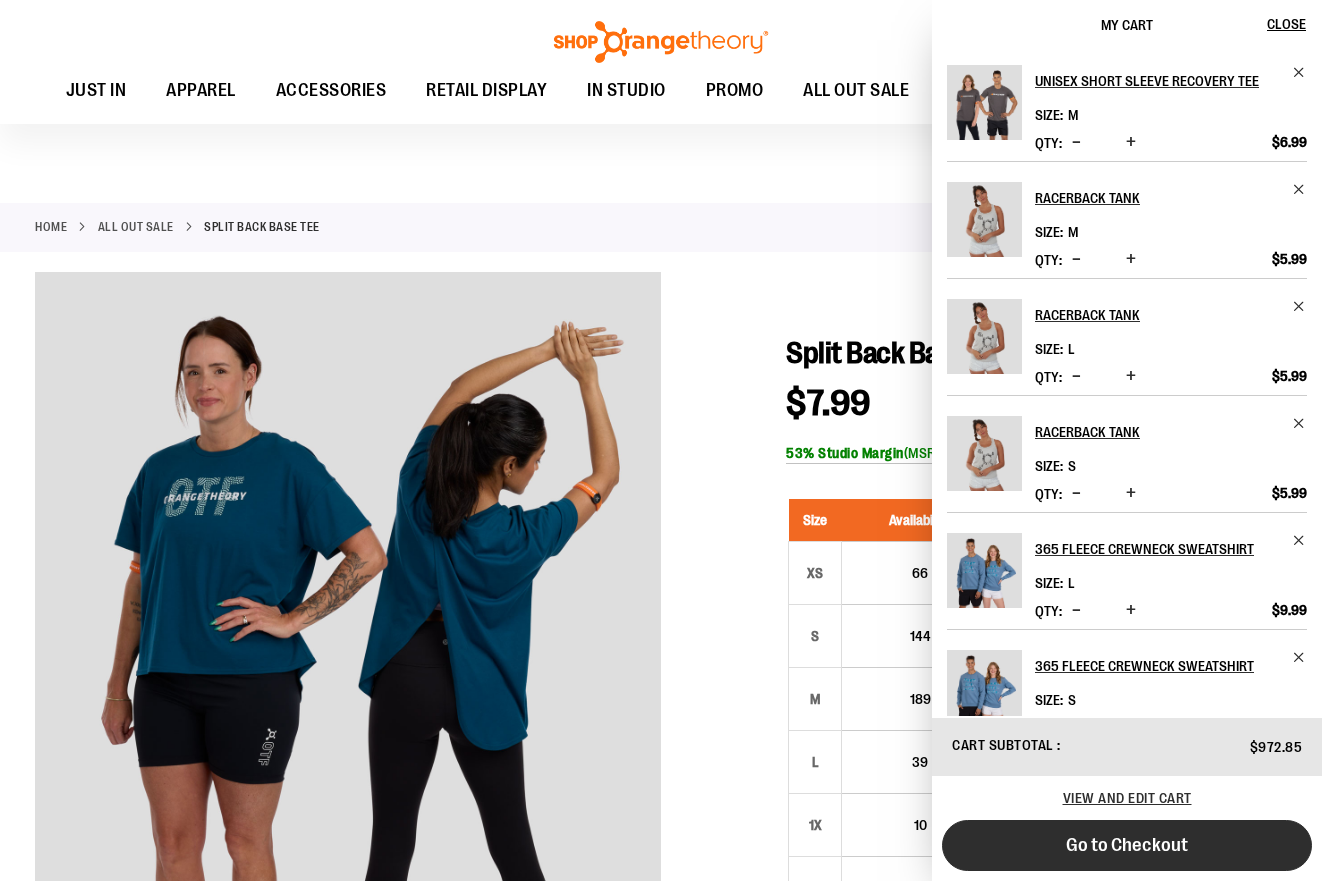 click on "Go to Checkout" at bounding box center (1127, 845) 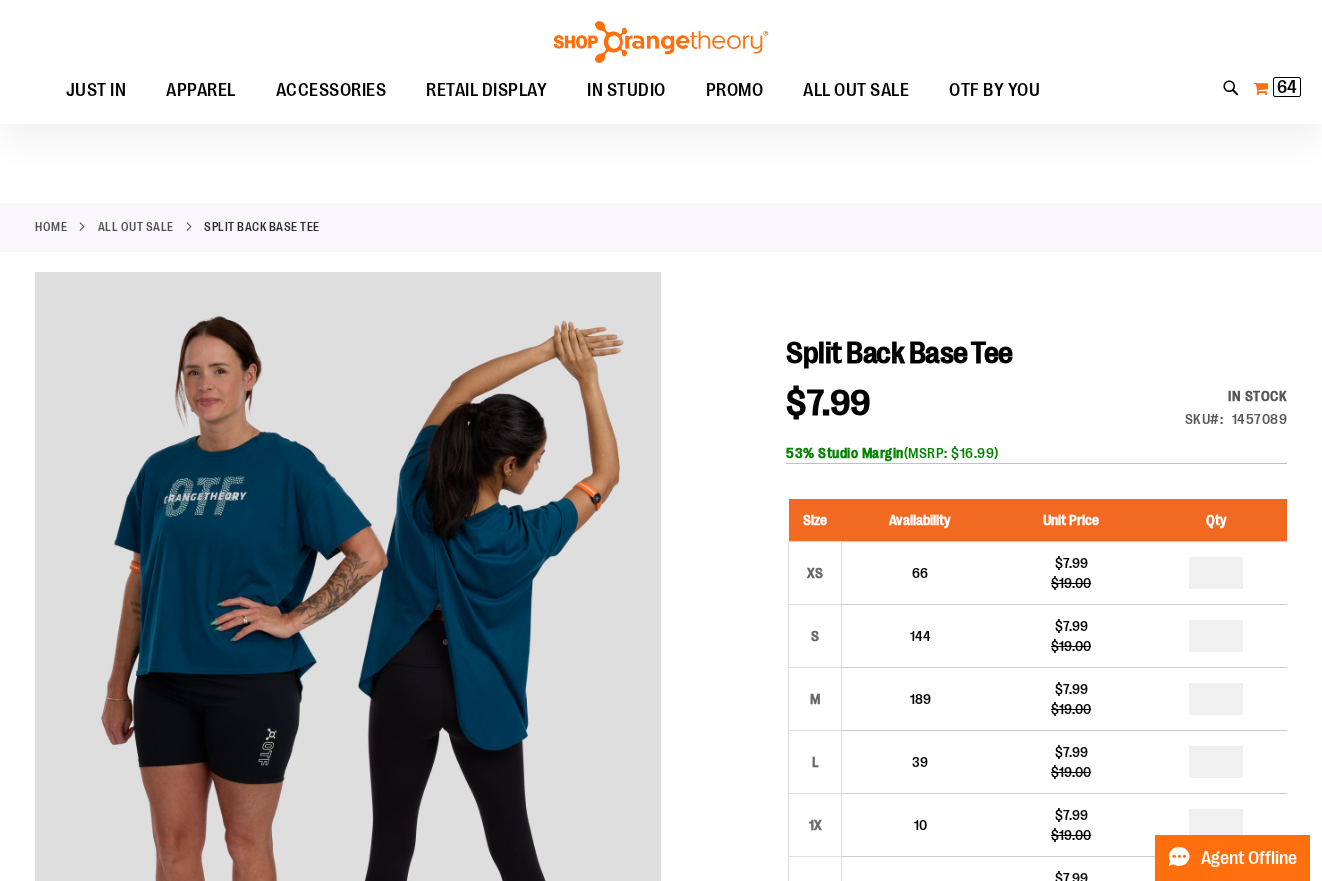 click on "64" at bounding box center (1287, 87) 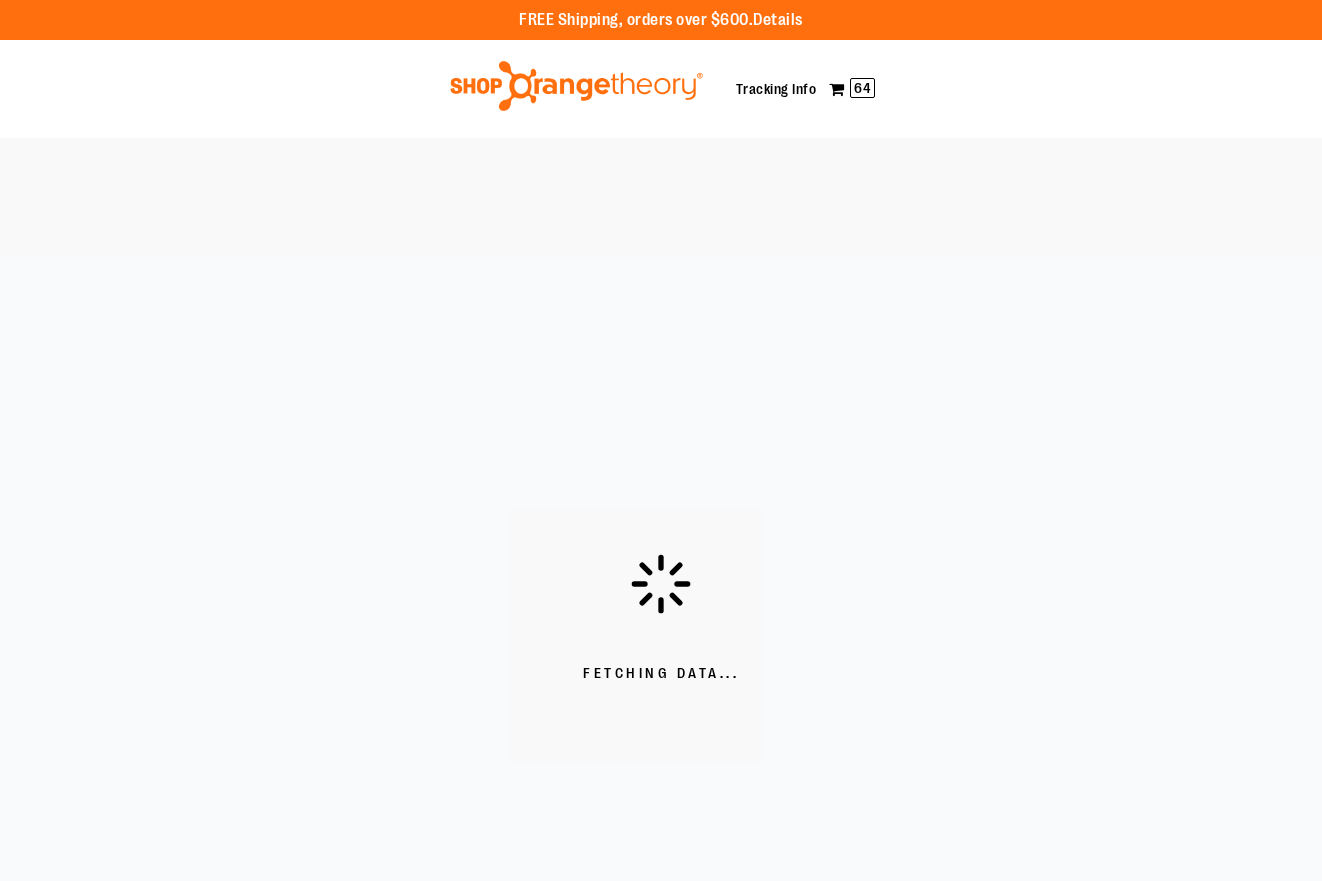 scroll, scrollTop: 0, scrollLeft: 0, axis: both 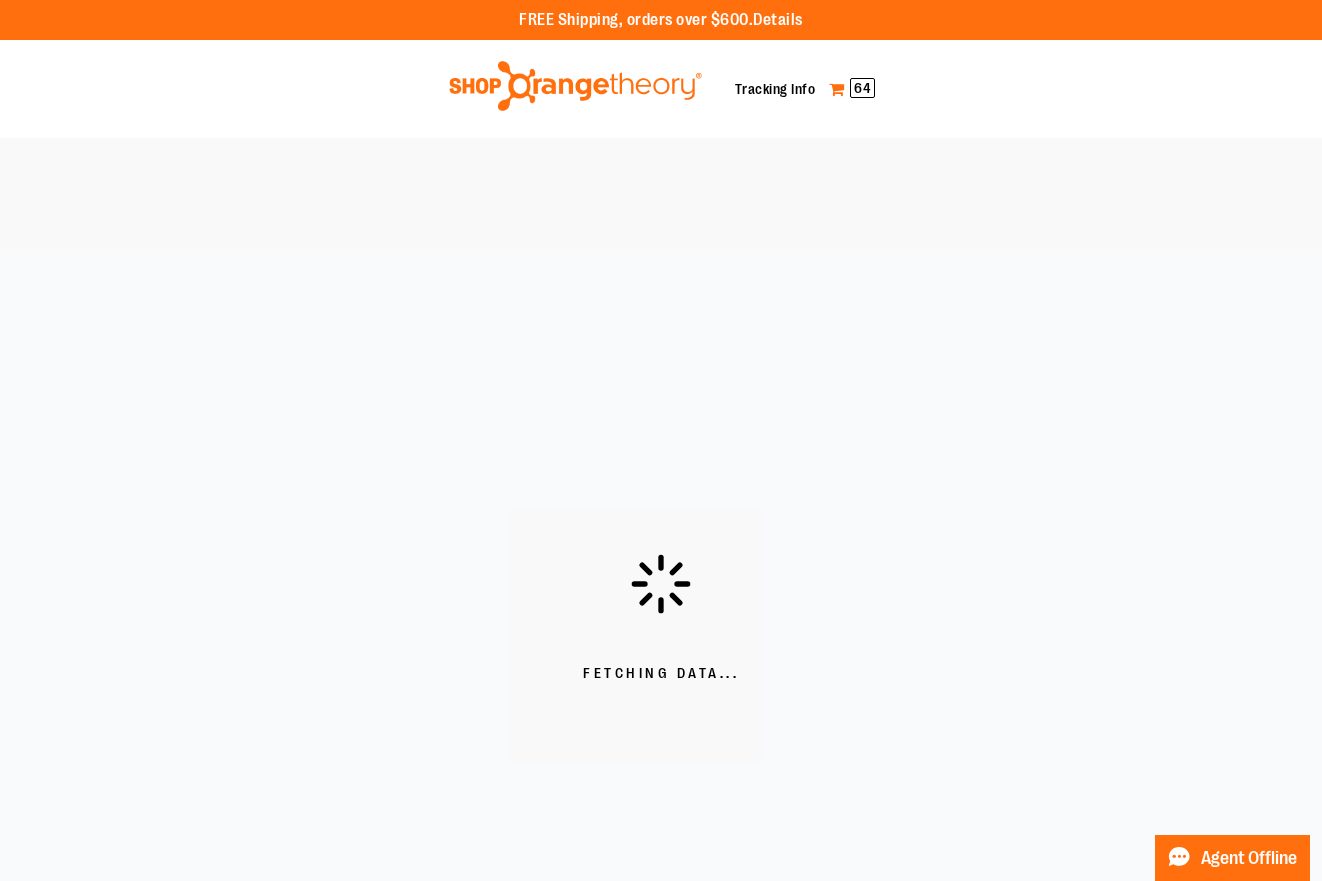 click on "64" at bounding box center (862, 88) 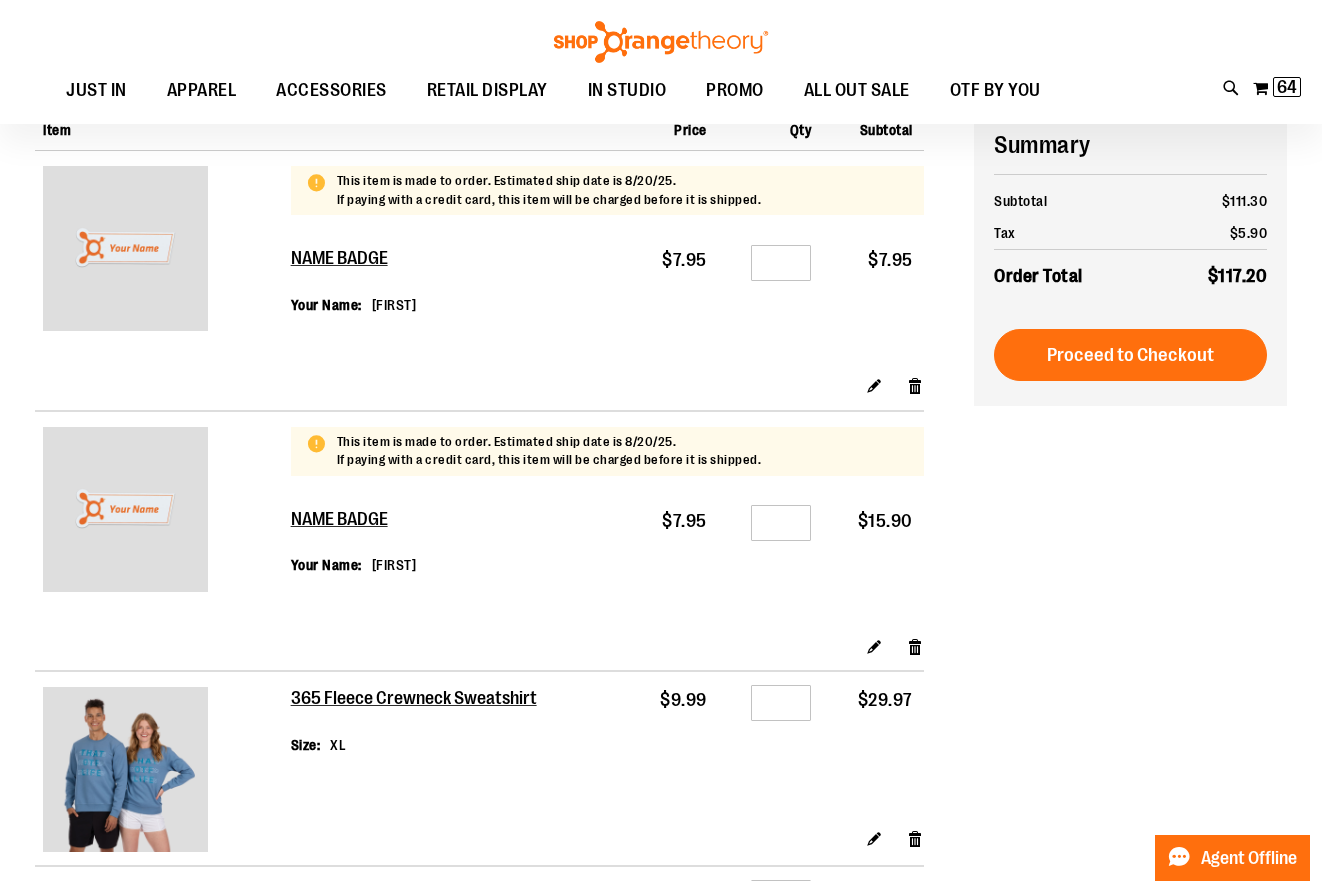 scroll, scrollTop: 234, scrollLeft: 0, axis: vertical 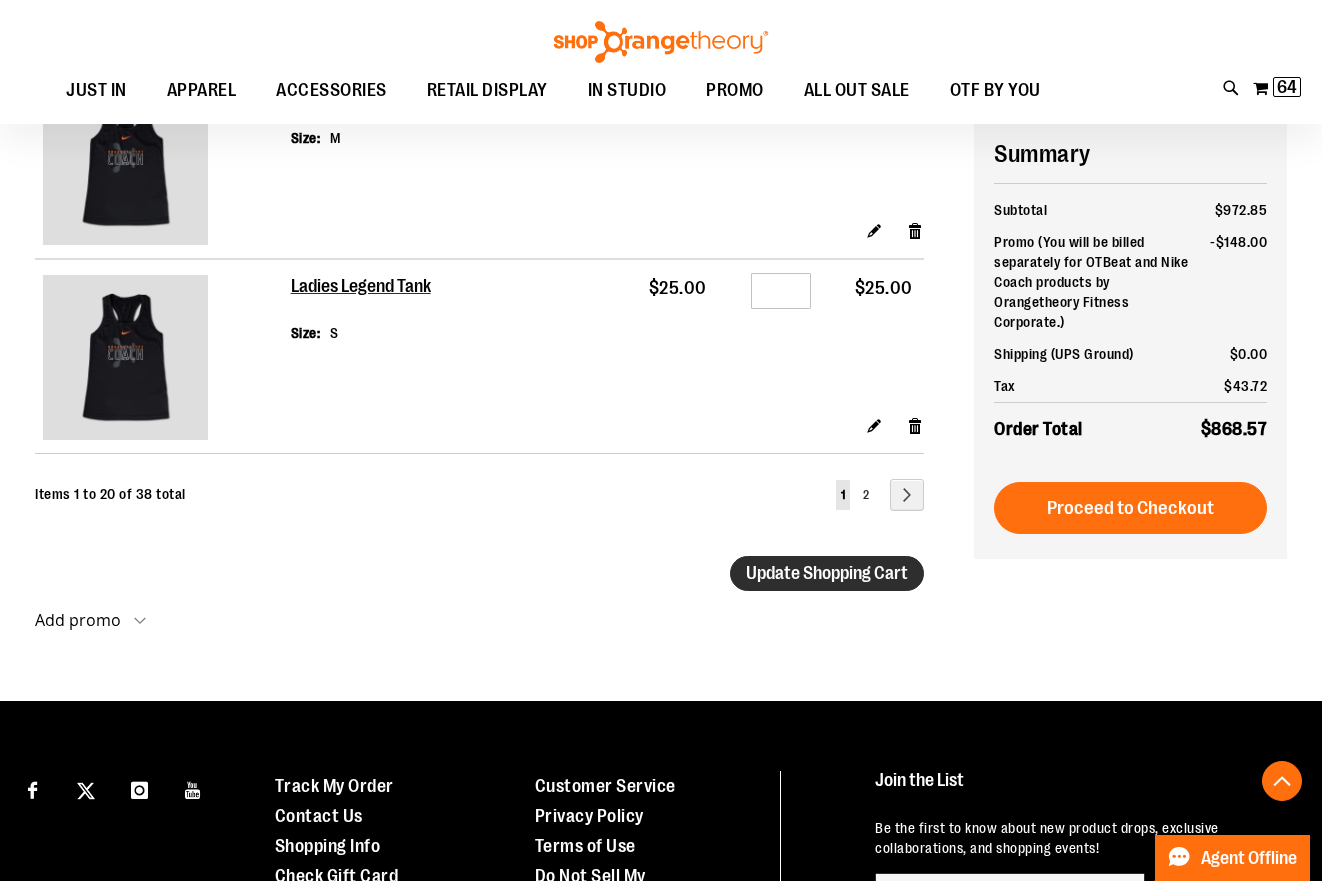 type on "*" 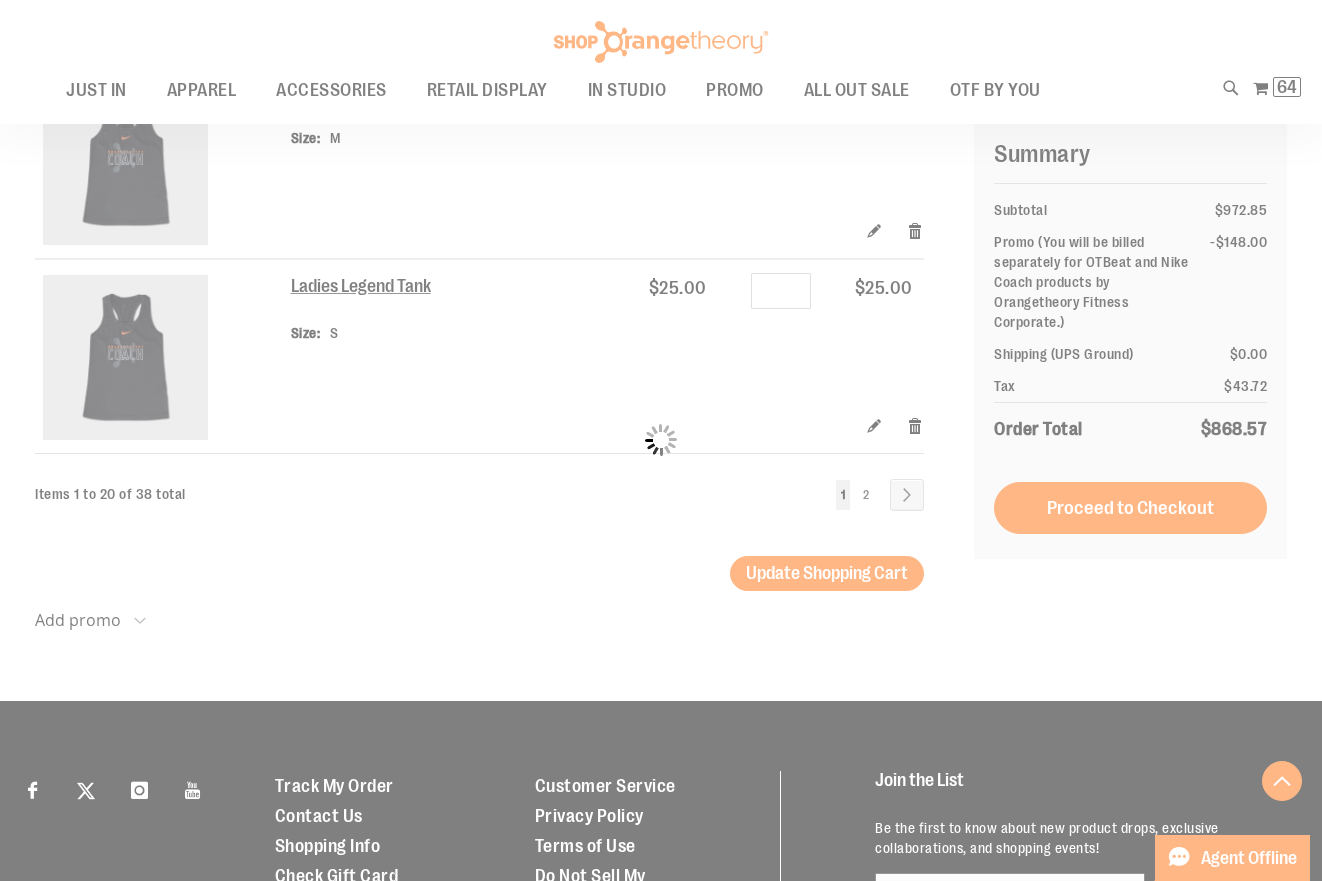 click on "Please wait..." at bounding box center [661, 440] 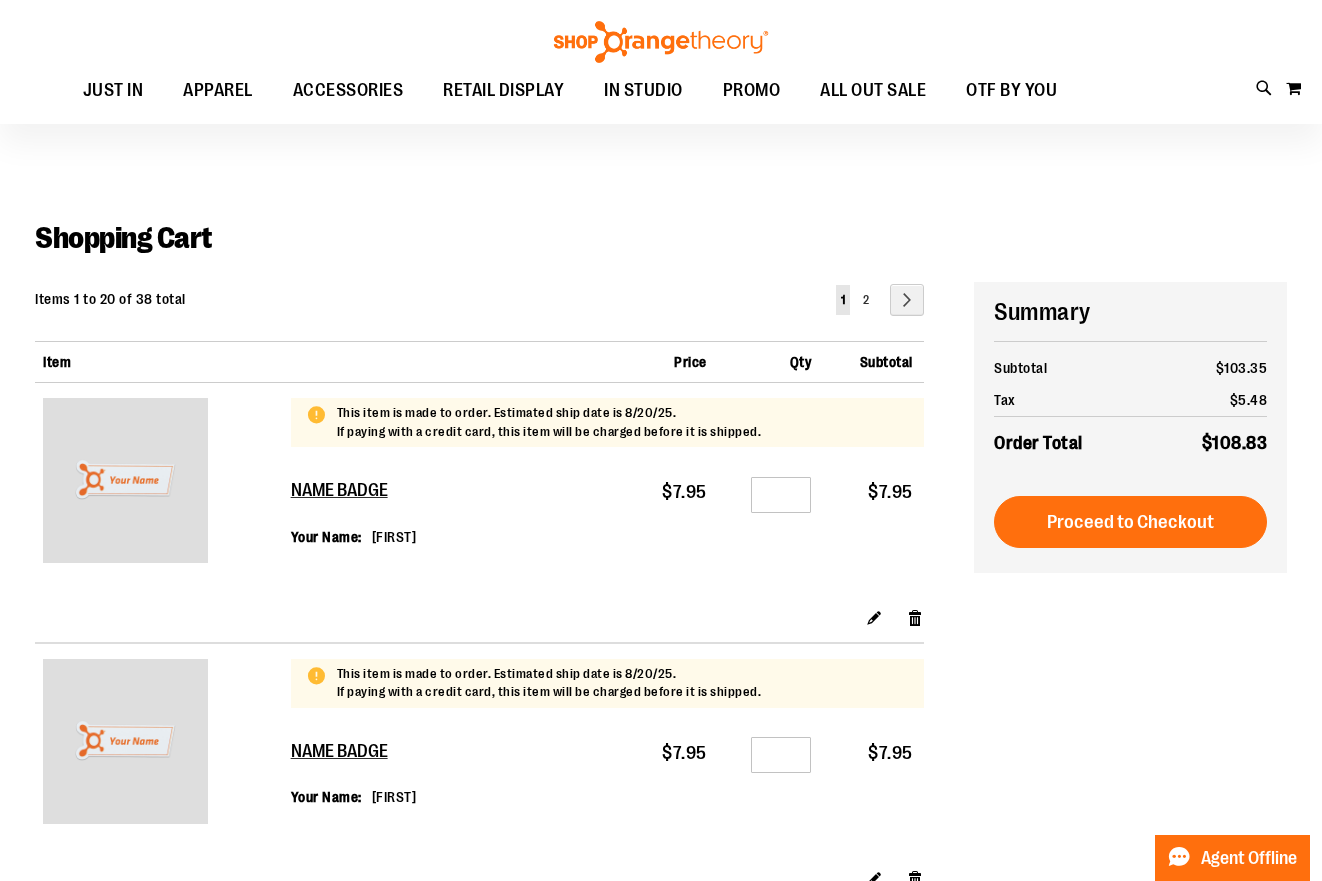 scroll, scrollTop: 0, scrollLeft: 0, axis: both 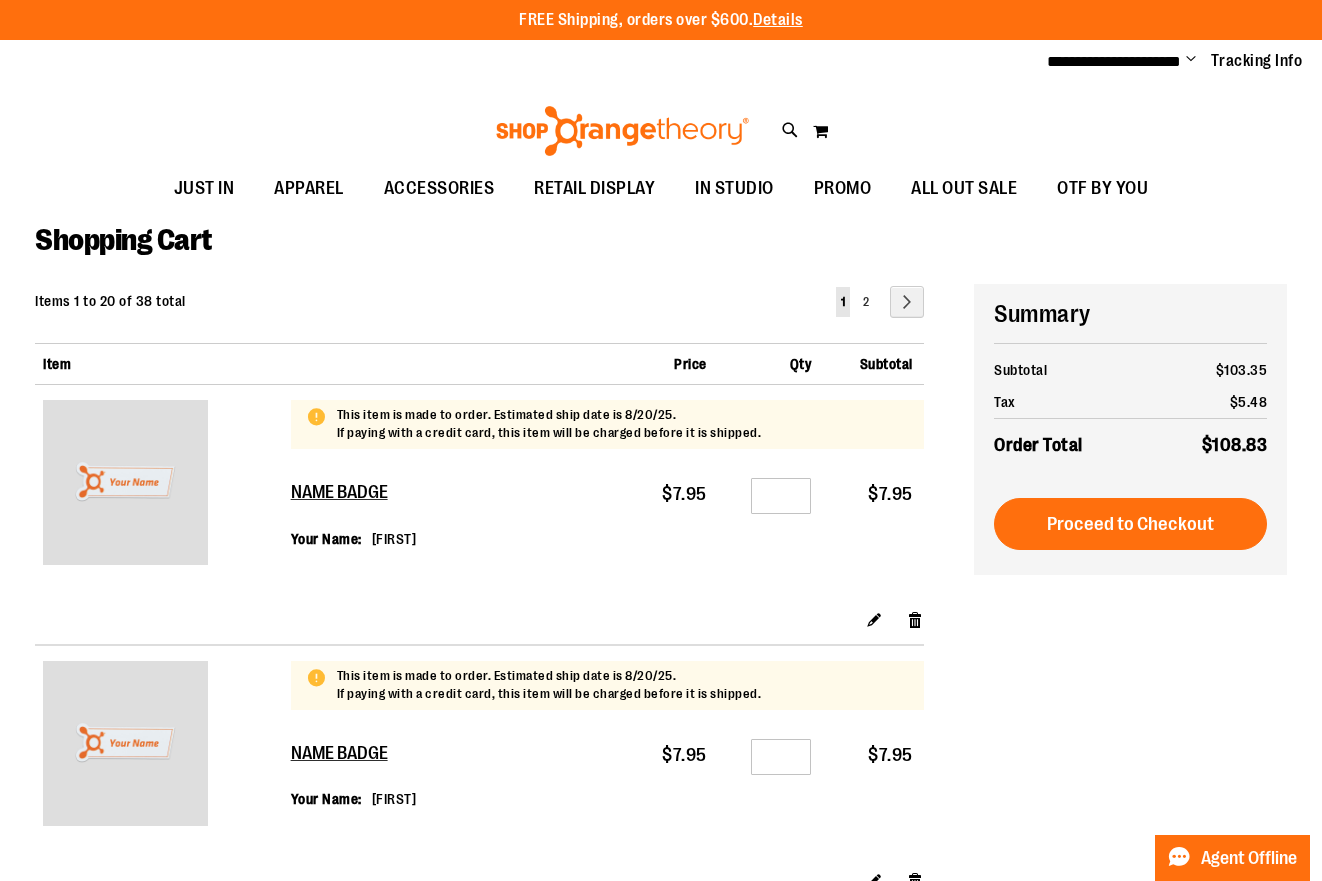 click on "Change" at bounding box center [1191, 60] 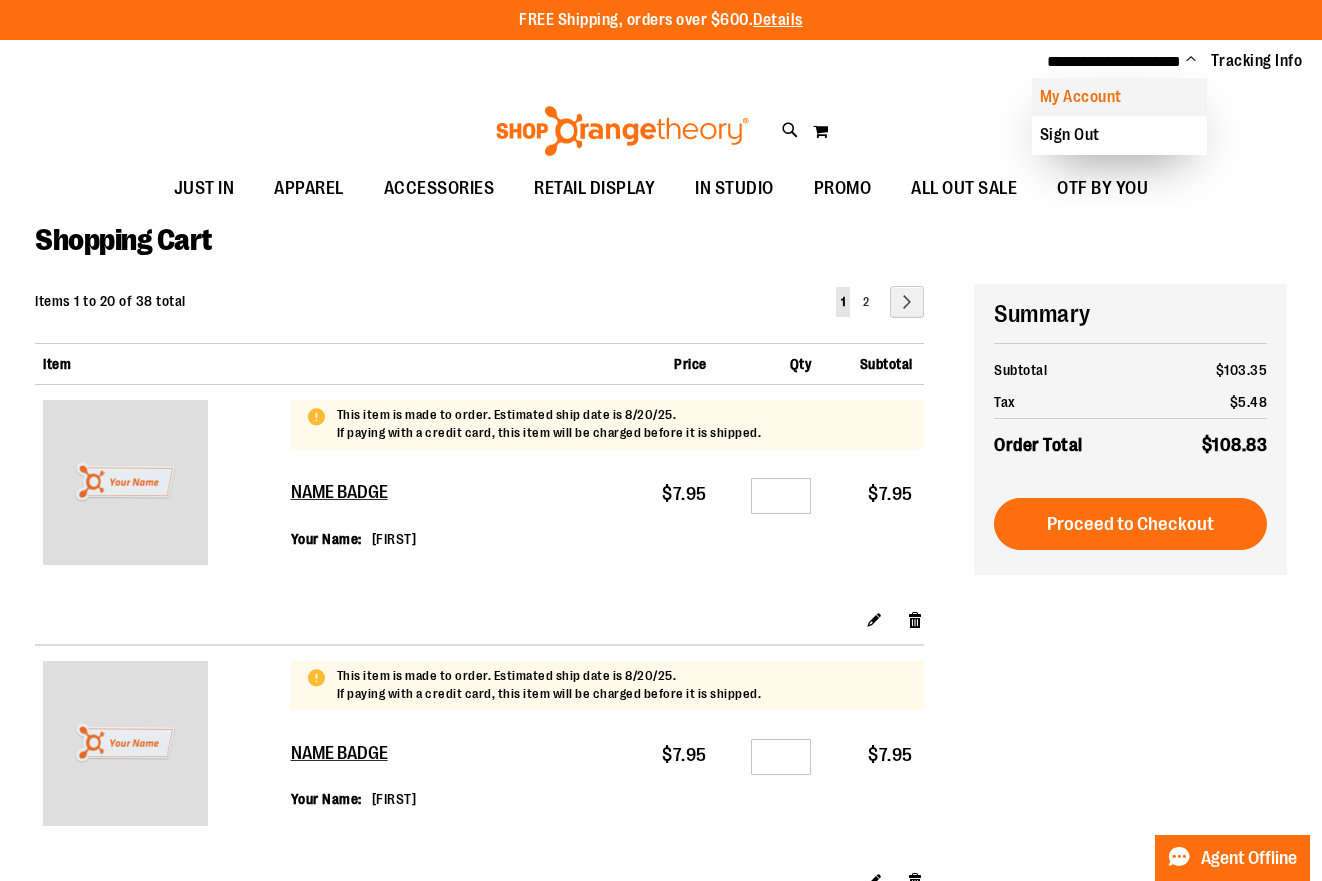 click on "My Account" at bounding box center [1119, 97] 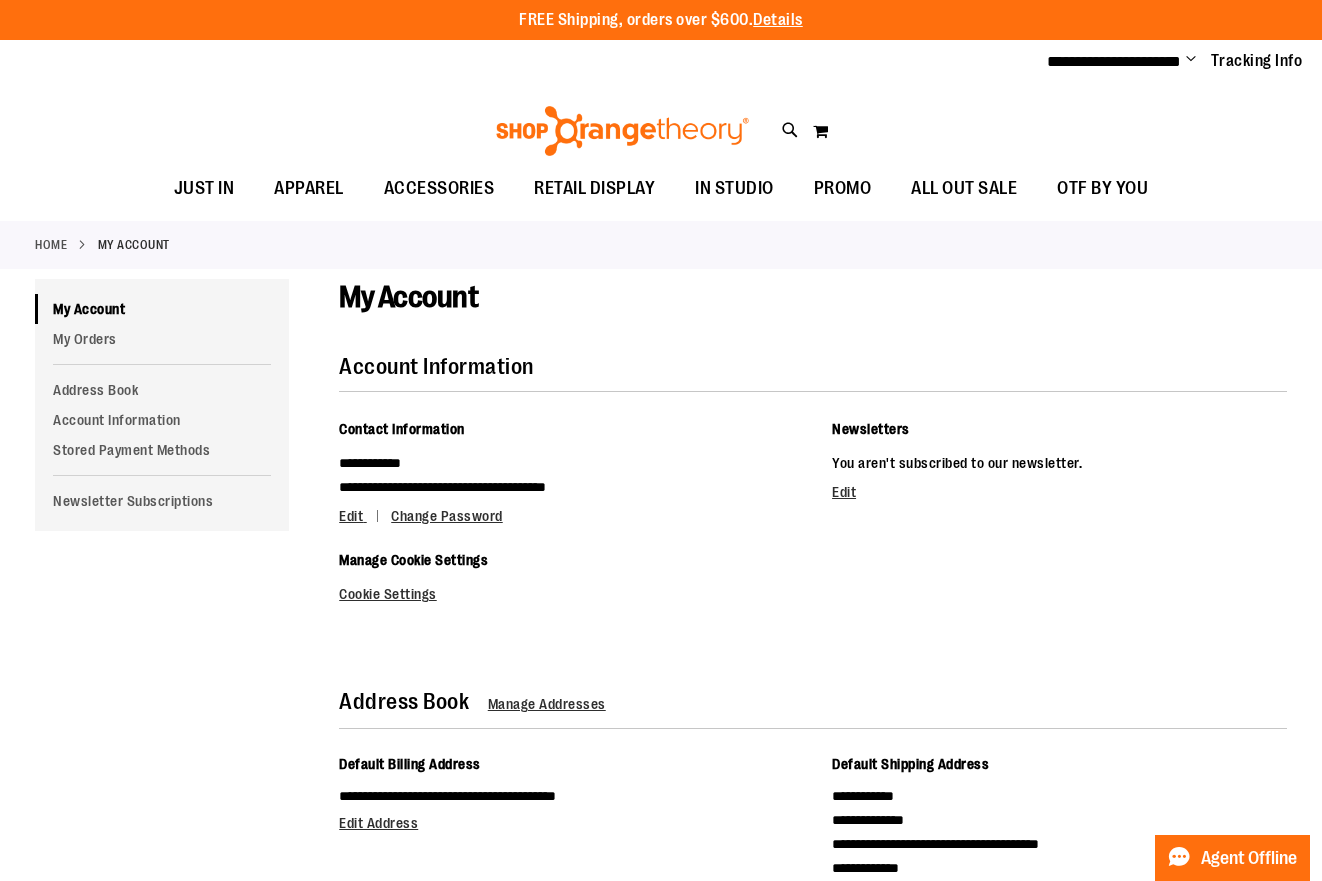 scroll, scrollTop: 0, scrollLeft: 0, axis: both 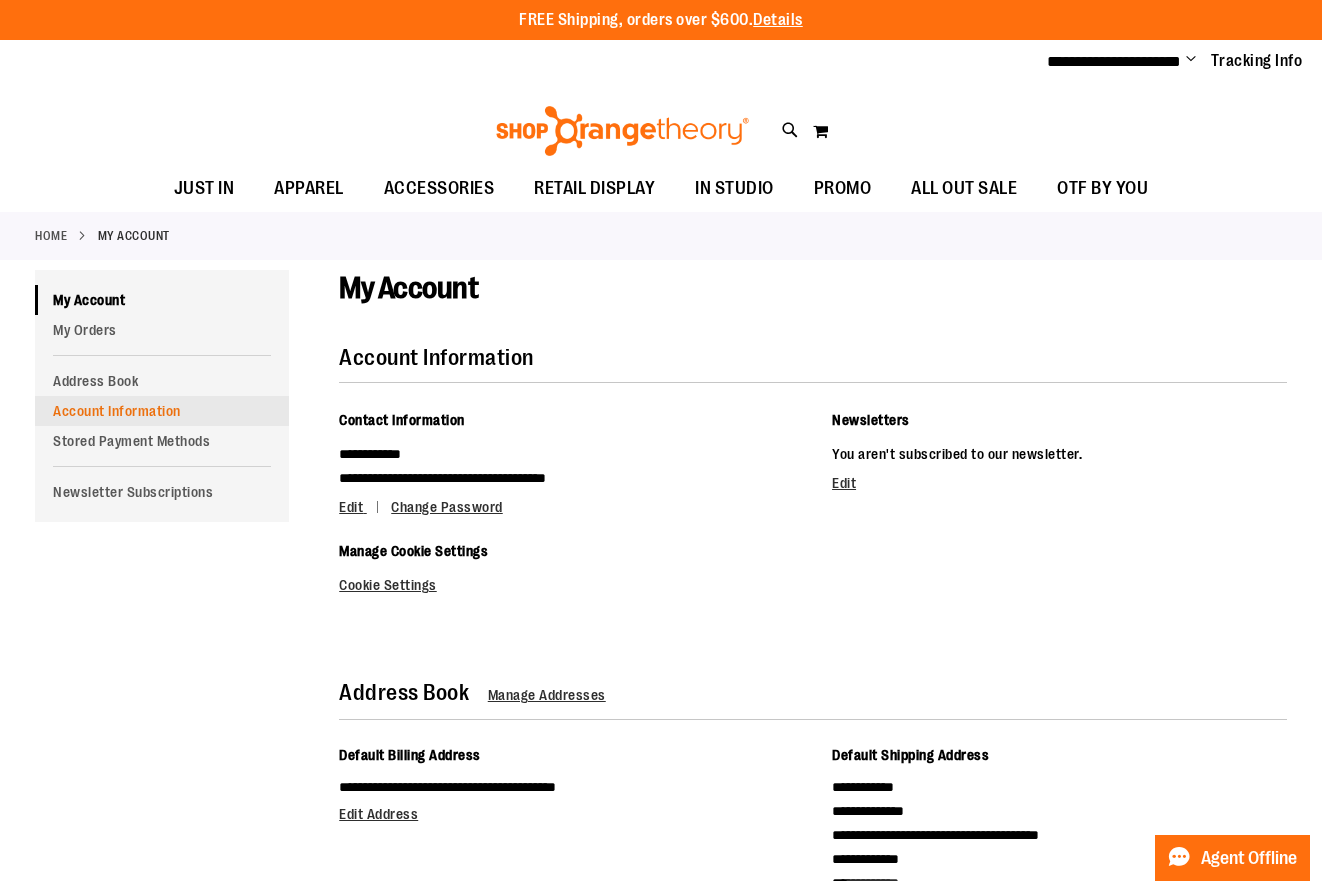 click on "Account Information" at bounding box center (162, 411) 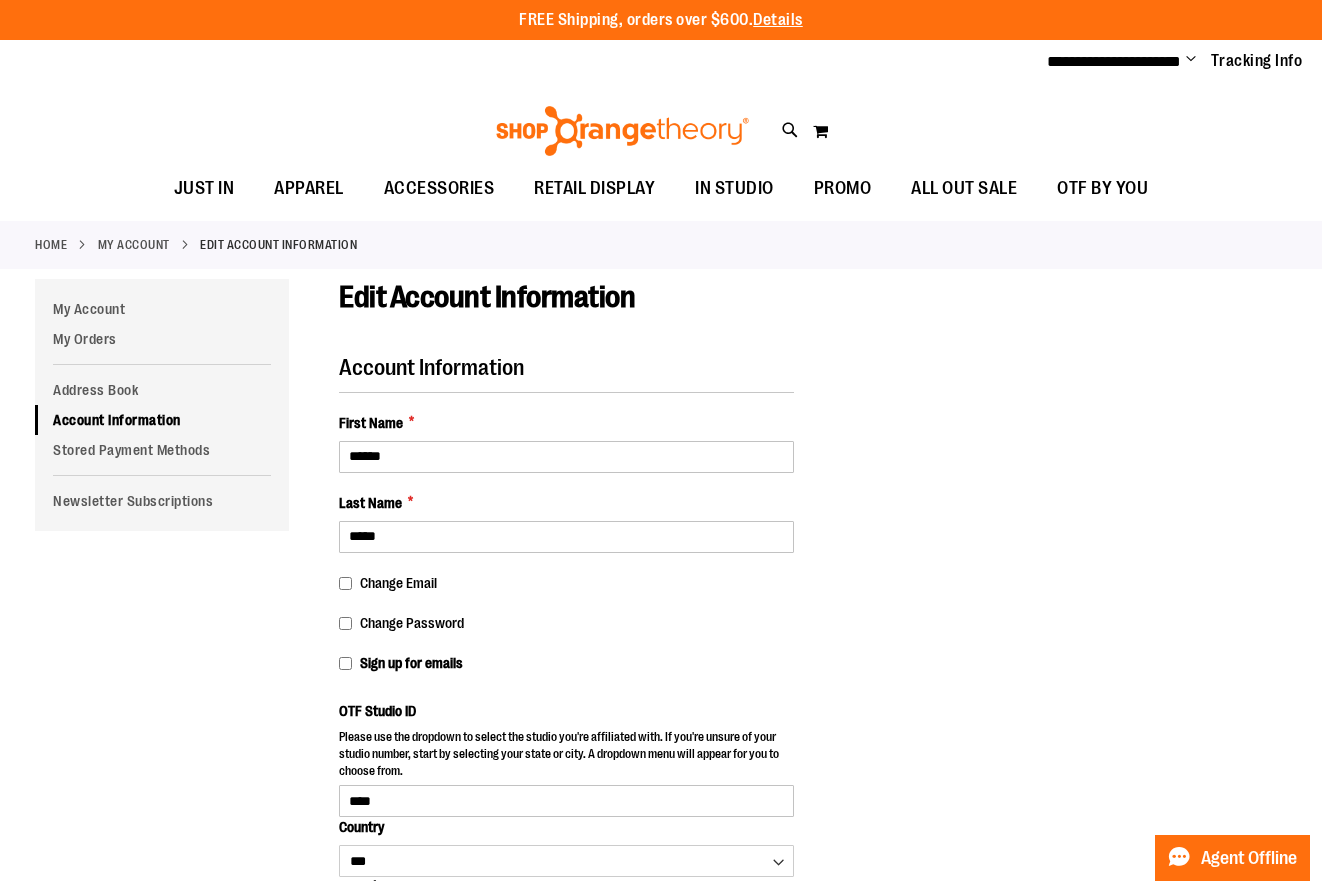 select on "***" 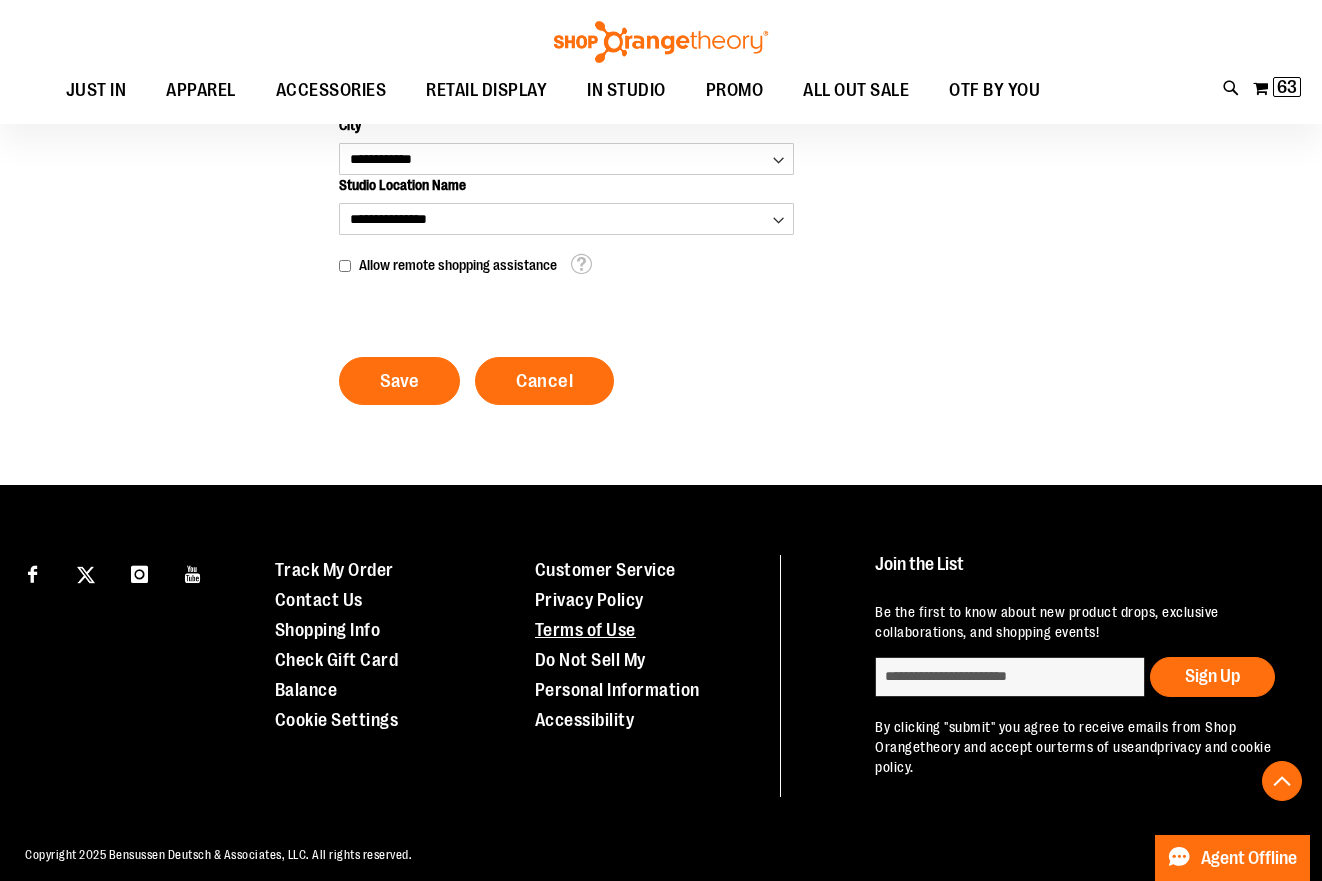 scroll, scrollTop: 804, scrollLeft: 0, axis: vertical 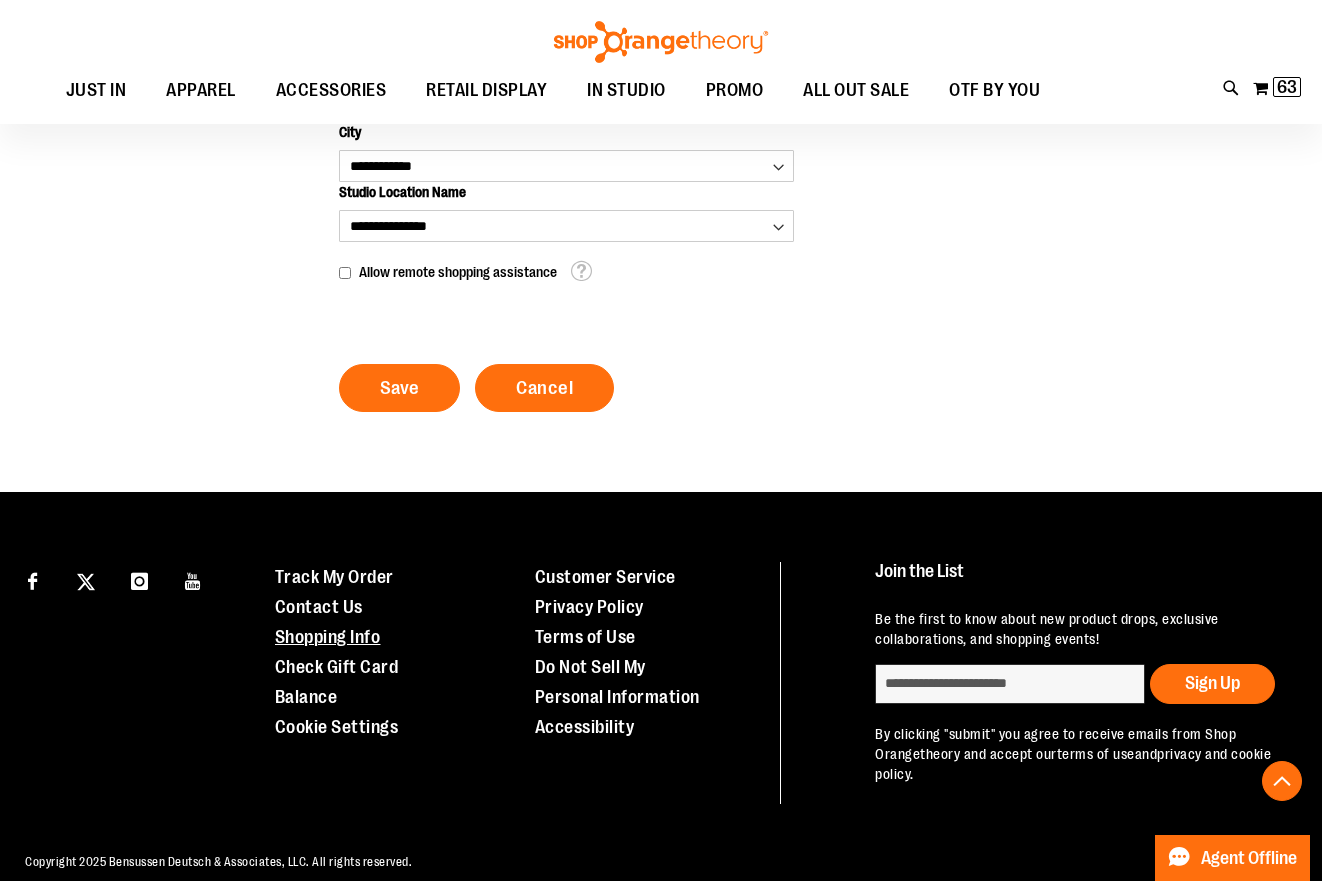 click on "Shopping Info" at bounding box center (328, 637) 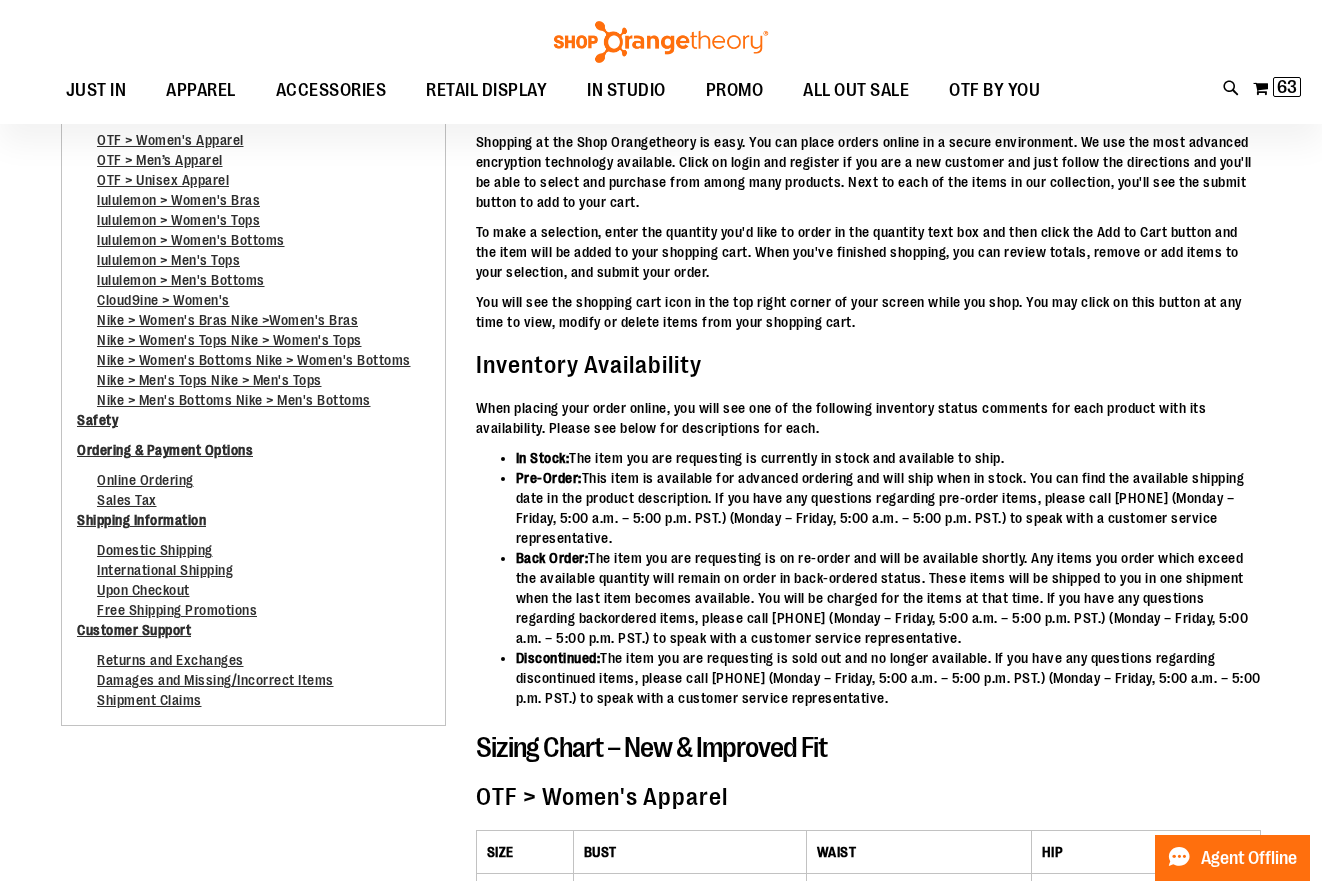 scroll, scrollTop: 257, scrollLeft: 0, axis: vertical 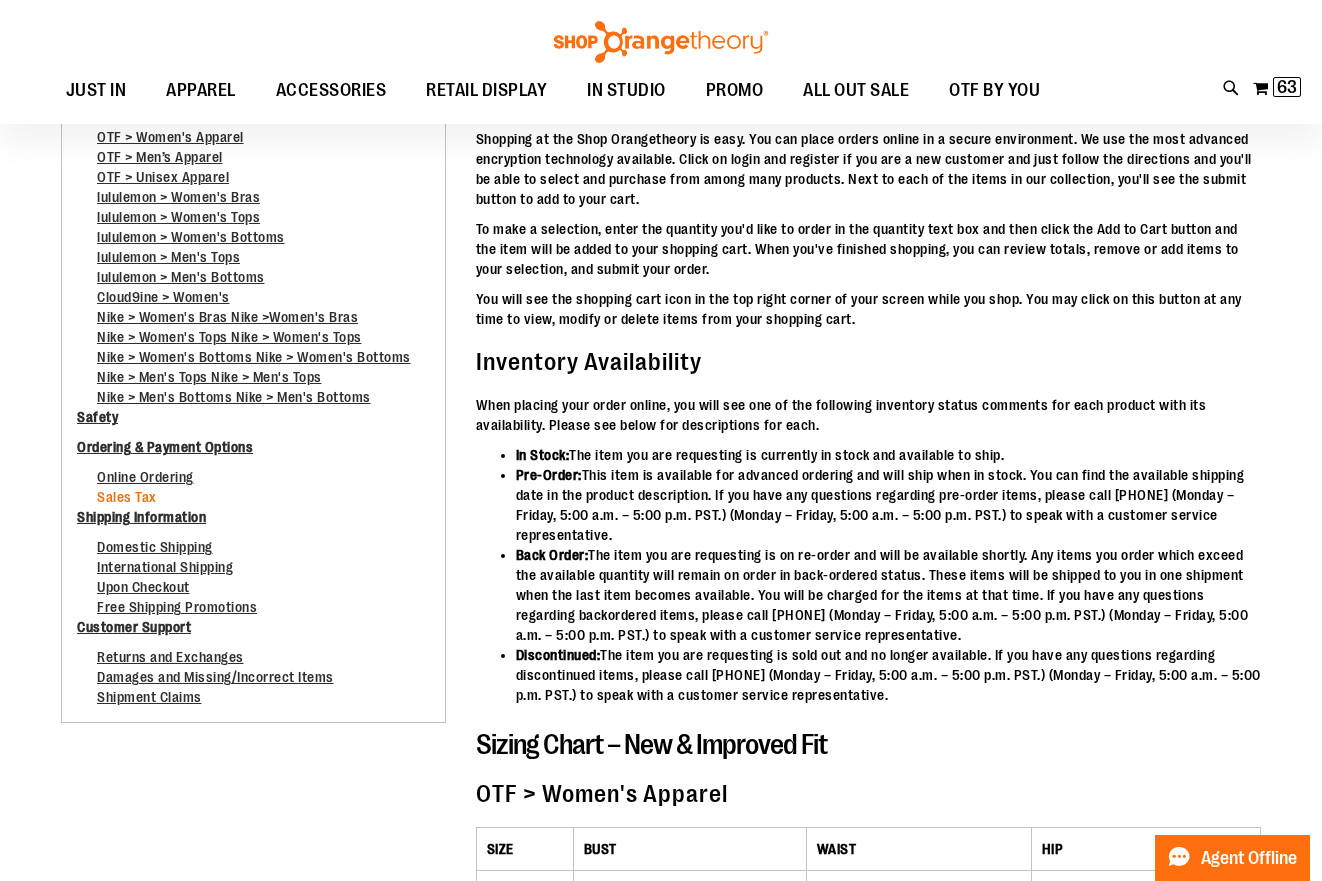 click on "Sales Tax" at bounding box center [127, 502] 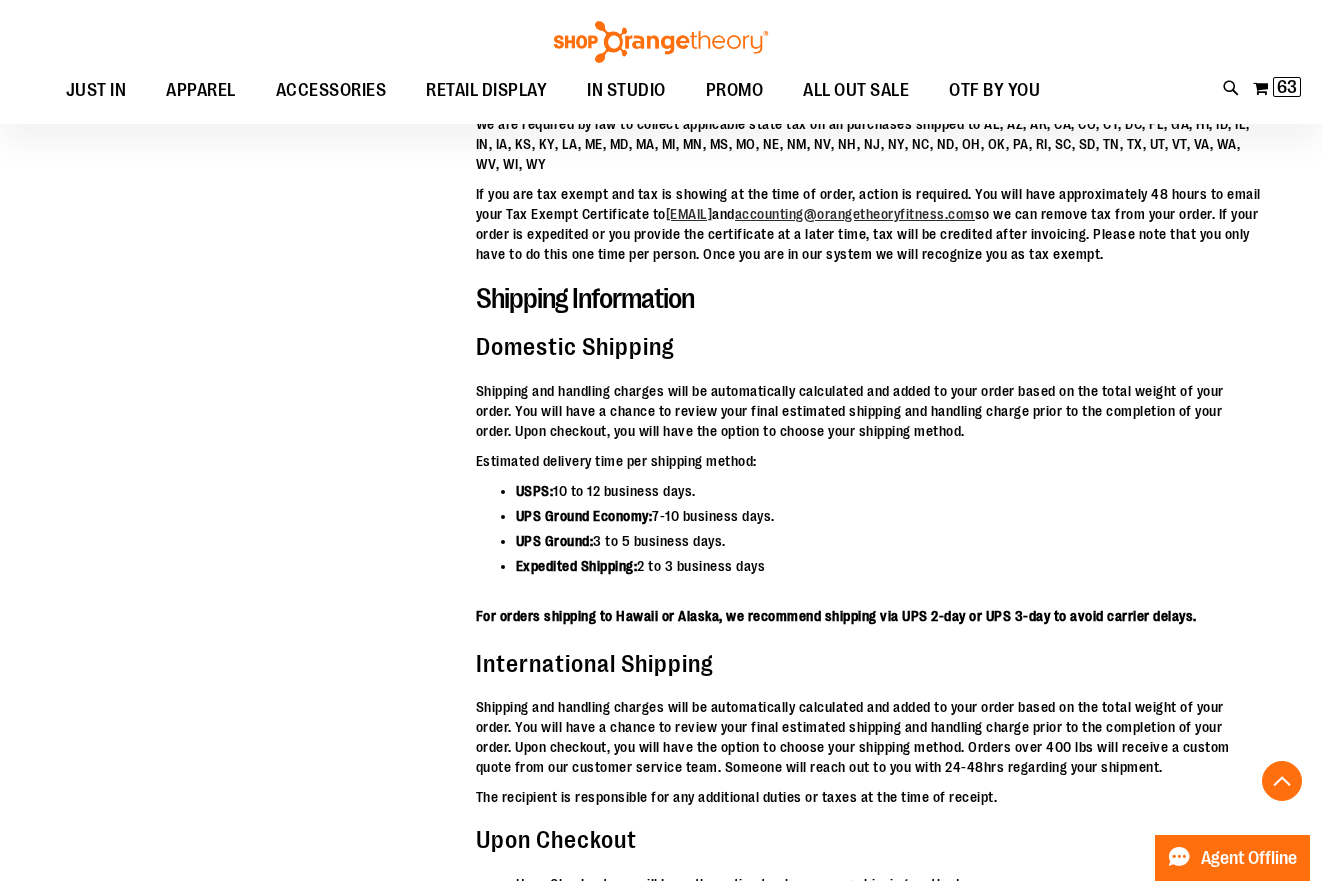 scroll, scrollTop: 5804, scrollLeft: 0, axis: vertical 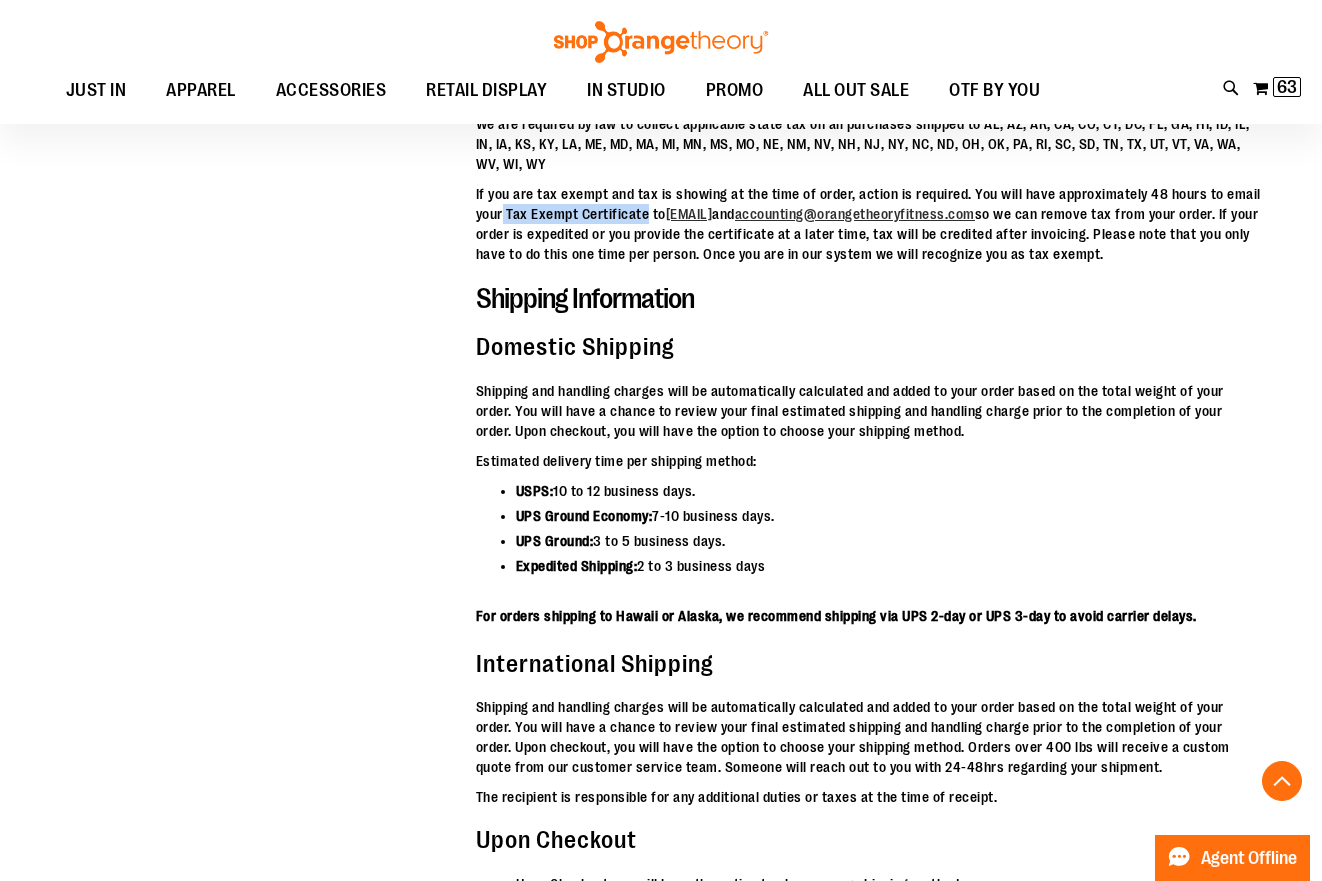 drag, startPoint x: 505, startPoint y: 339, endPoint x: 648, endPoint y: 334, distance: 143.08739 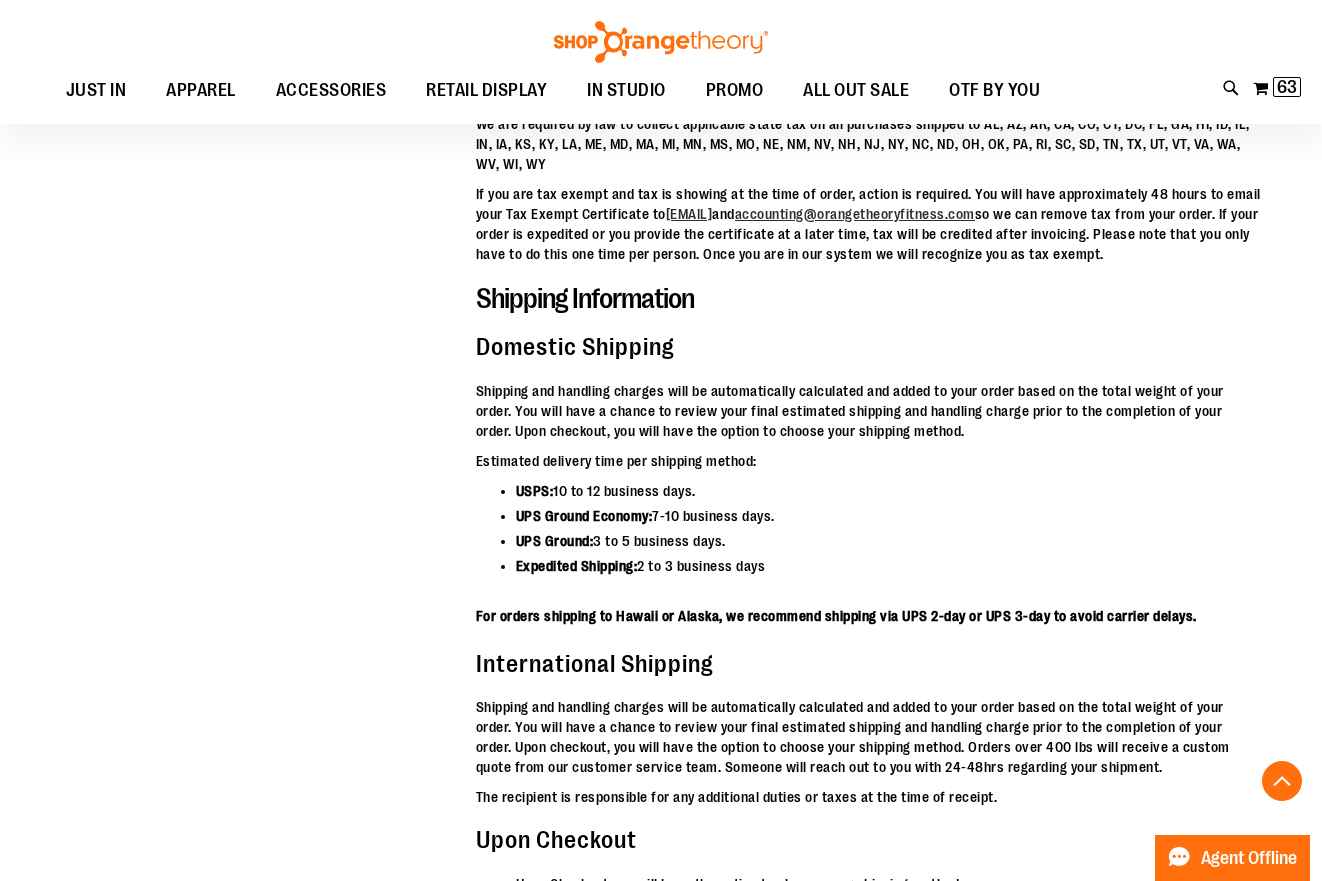 click on "Shopping Guide
How to Shop
Inventory Availability
Sizing Chart – New & Improved Fit
OTF > Women's Apparel
OTF > Men’s Apparel
OTF > Unisex Apparel
lululemon > Women's Bras
lululemon > Women's Tops
lululemon > Women's Bottoms
lululemon > Men's Tops" at bounding box center (261, -1841) 